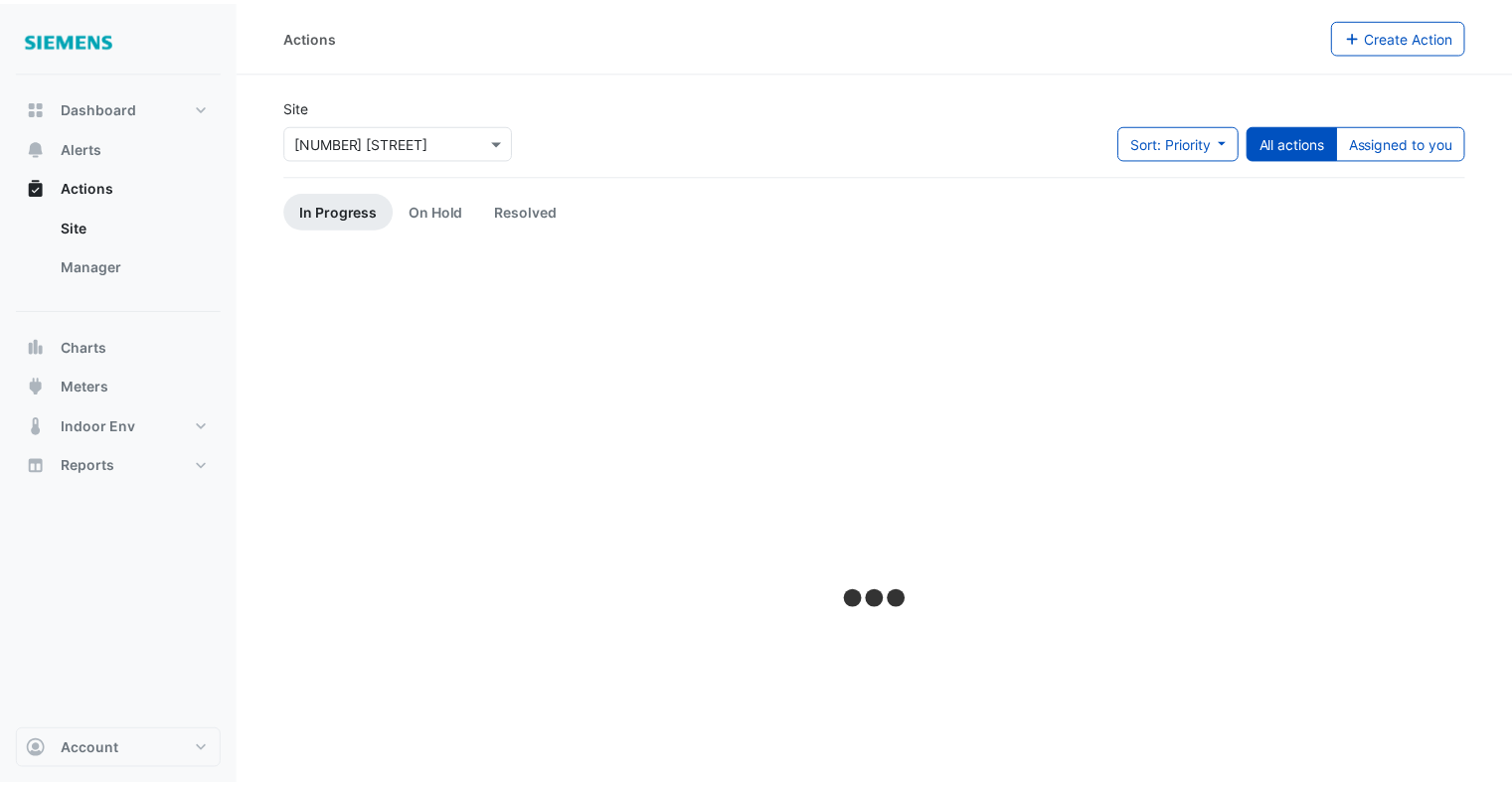 scroll, scrollTop: 0, scrollLeft: 0, axis: both 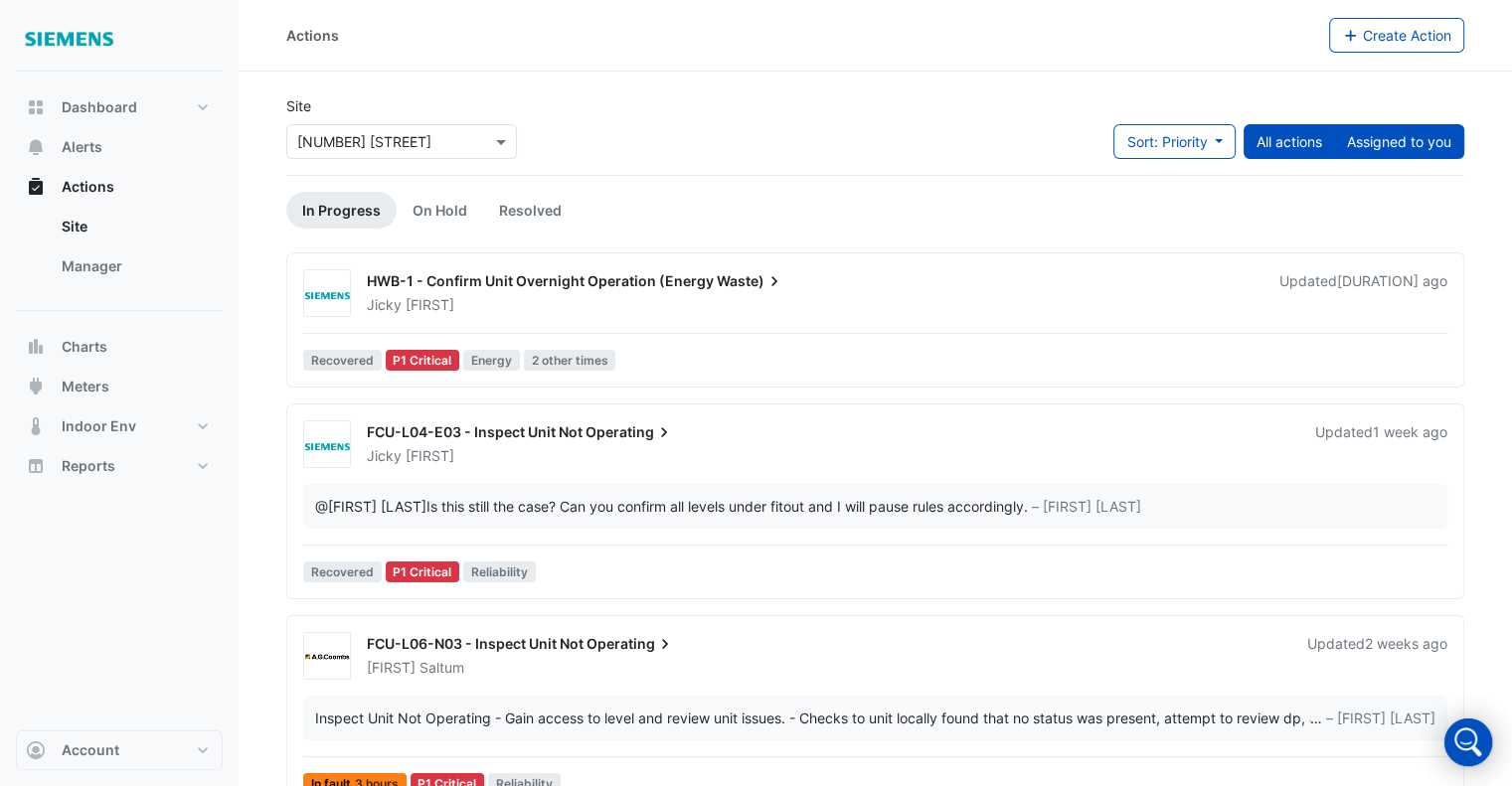click on "Assigned to you" 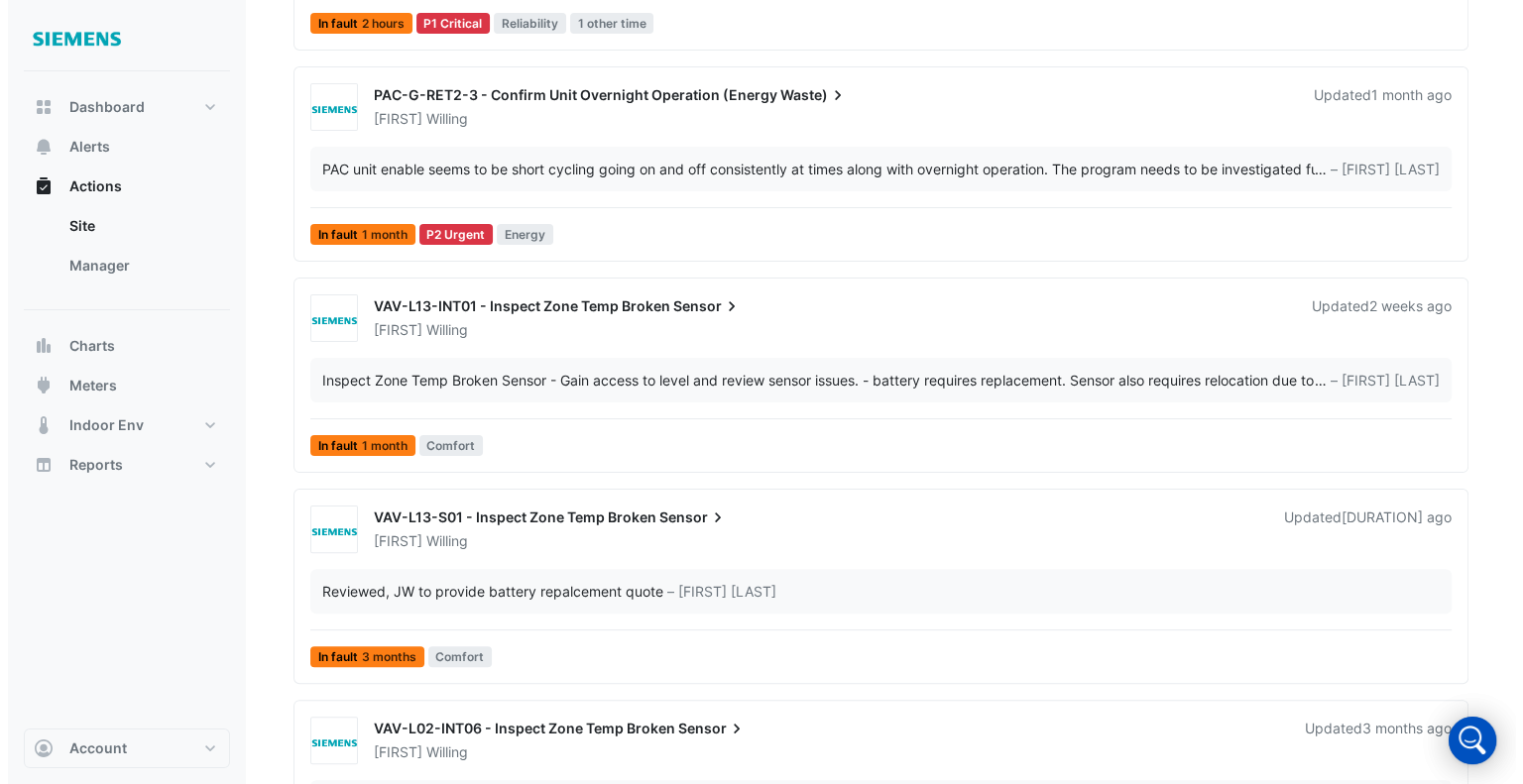scroll, scrollTop: 595, scrollLeft: 0, axis: vertical 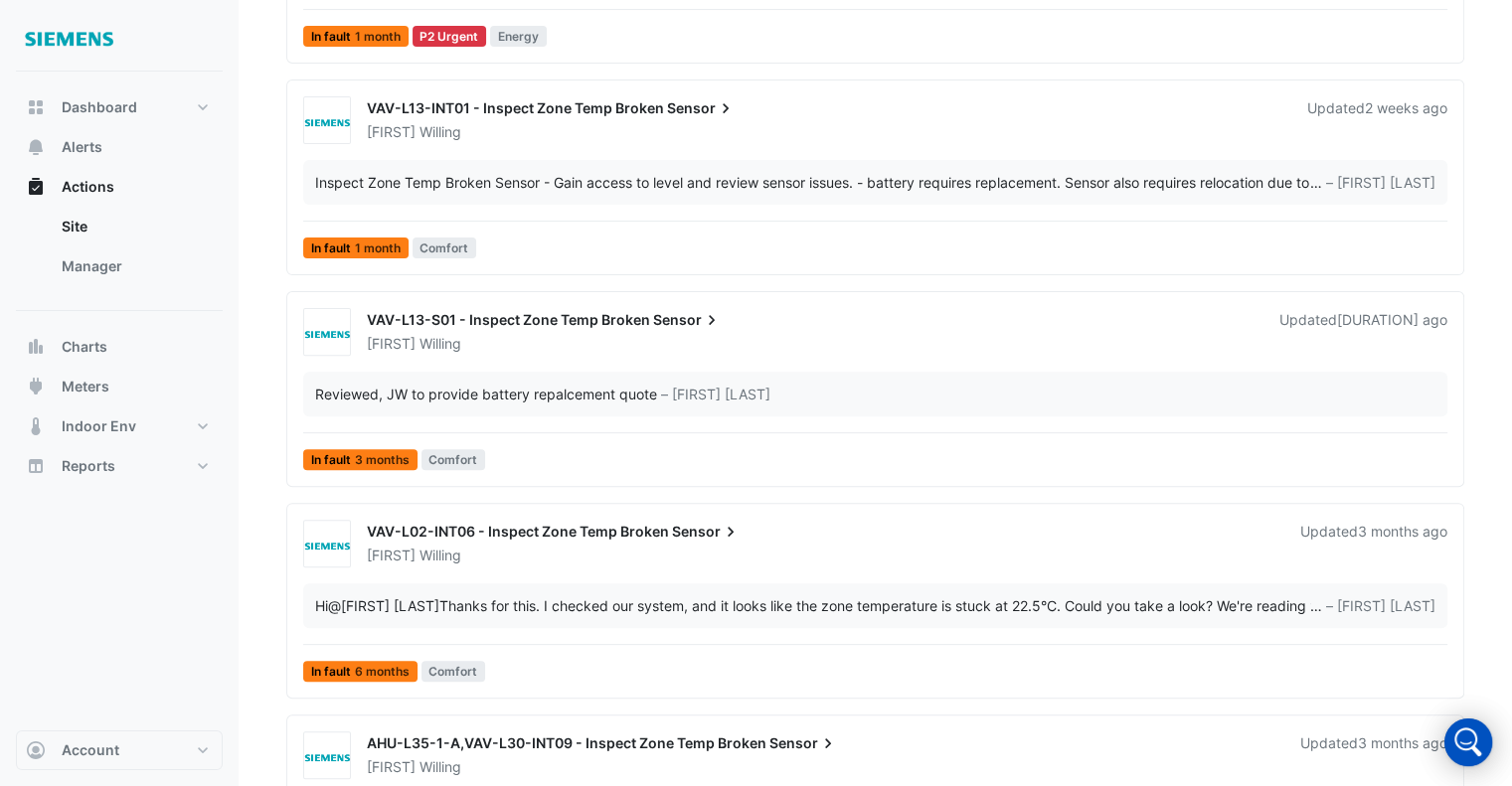 click on "VAV-L02-INT06 - Inspect Zone Temp Broken \n               Sensor\n                 \n \n \n             \n             \n               \n               \n                 [FIRST] \n                 [LAST]\n                   \n         \n         \n       \n               \n             \n             \n           \n         \n         \n         \n           \n           \n             \n             \n             \n              Updated\n               [DURATION] ago \n \n             \n           \n           \n         \n       \n       \n     \n   \n\n   \n   \n     \n       \n         \n           \n   \n   Hi  @[FIRST] [LAST] \n   \n   \n     \n       … \n     \n     – [FIRST] [LAST] \n   \n   \n \n \n         \n       \n     \n   \n\n   \n    \n     \n     \n       \n         \n           \n   \n    In fault\n     \n      [DURATION]" at bounding box center [875, 604] 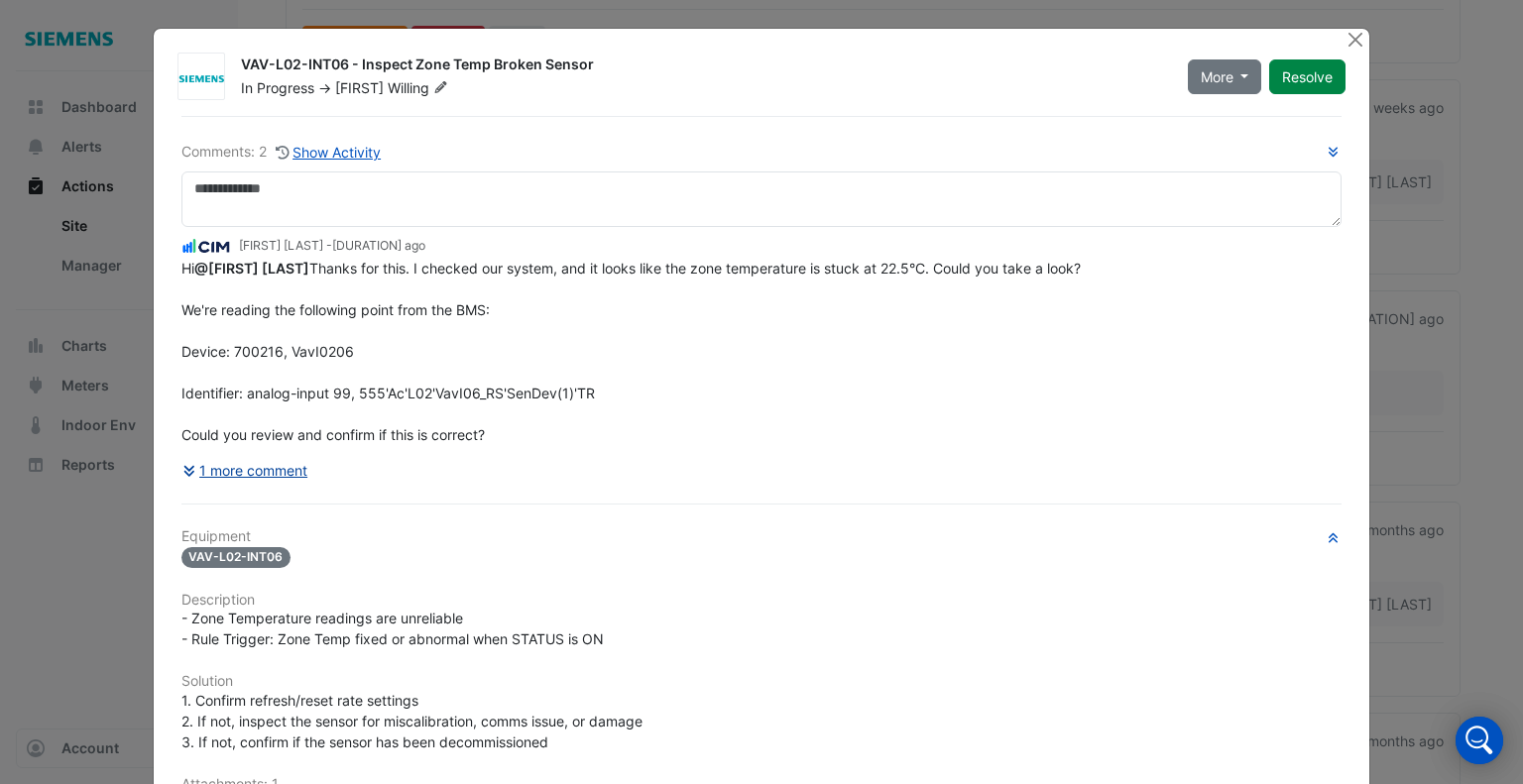click on "1 more comment" 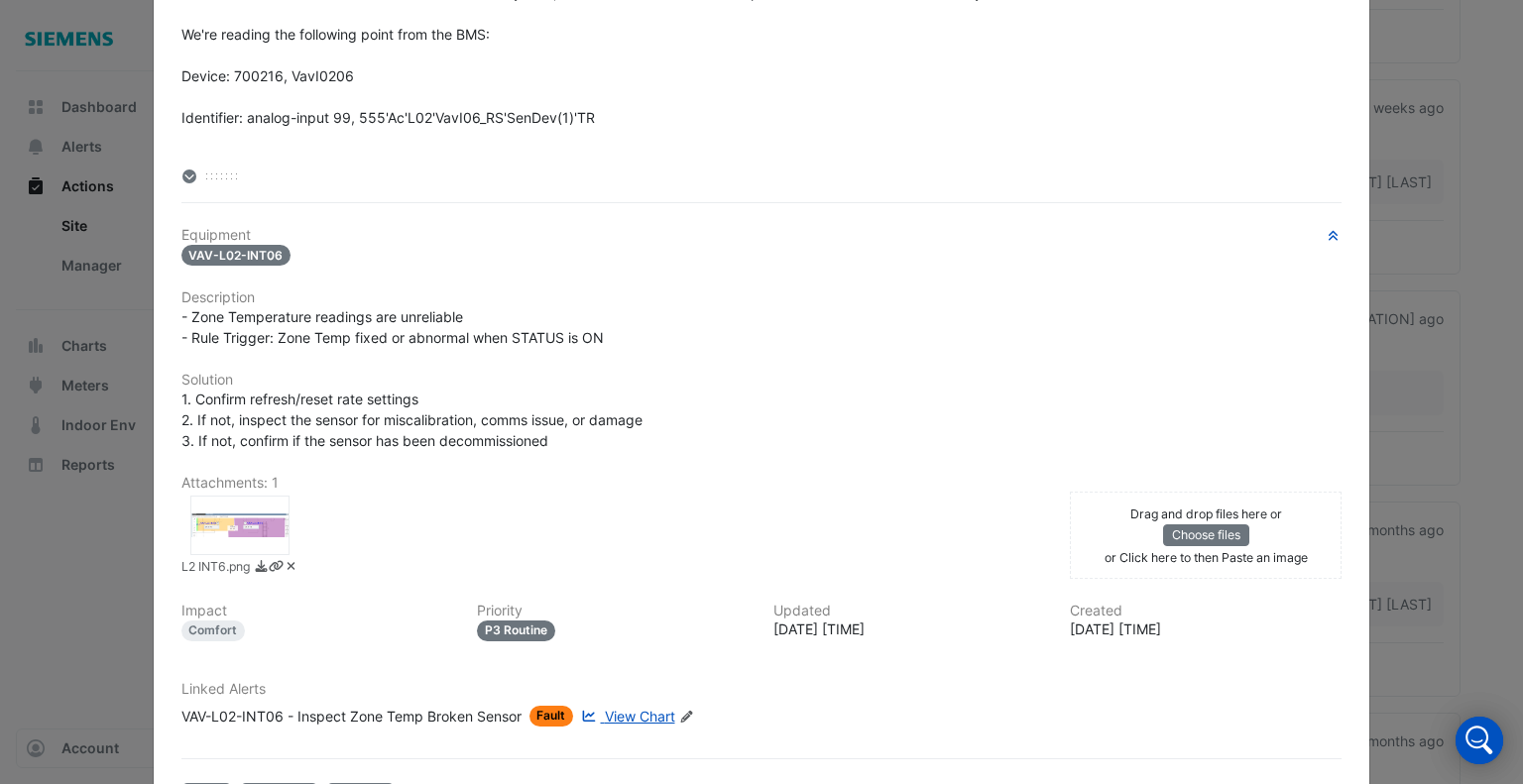 scroll, scrollTop: 348, scrollLeft: 0, axis: vertical 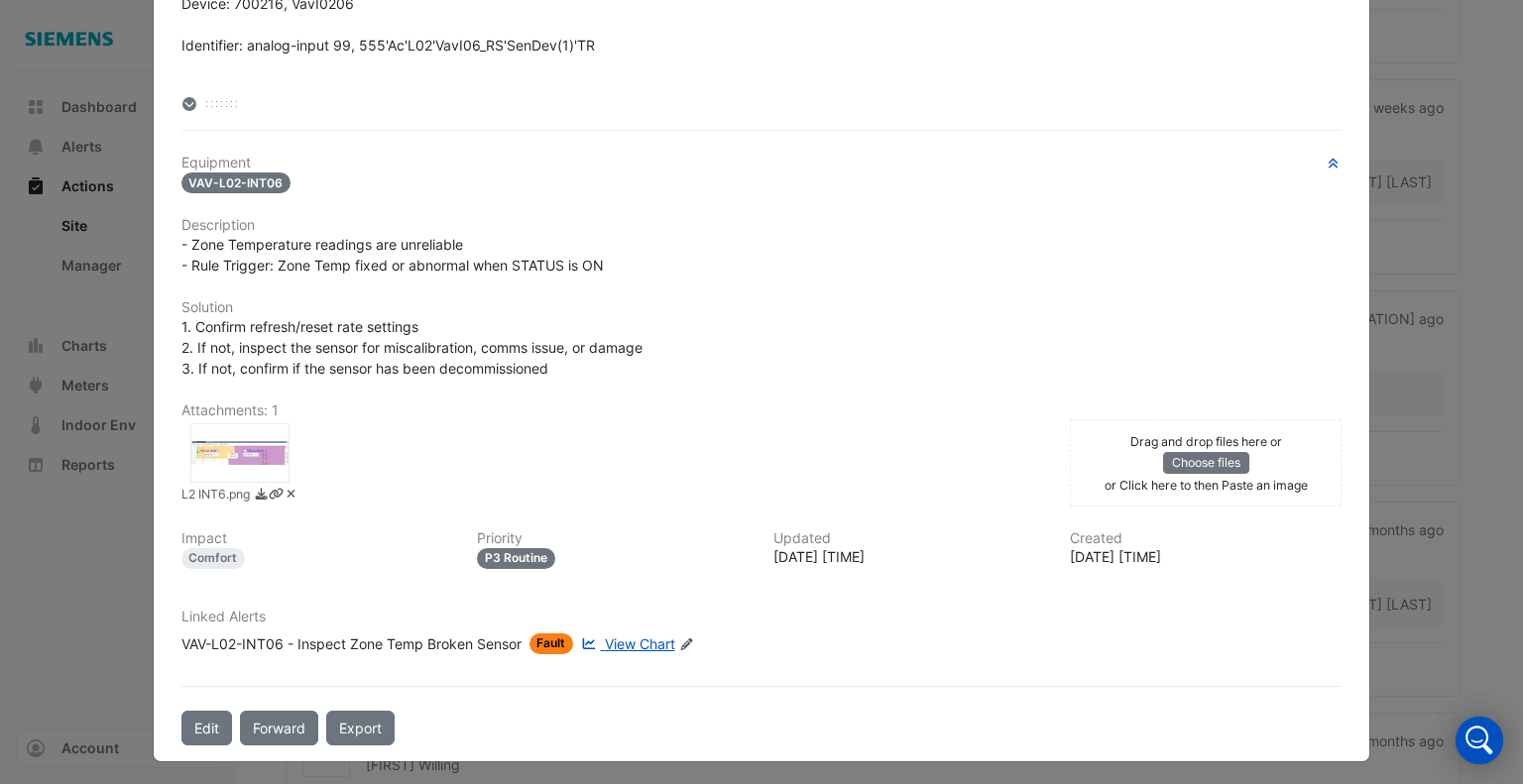 click on "View Chart" 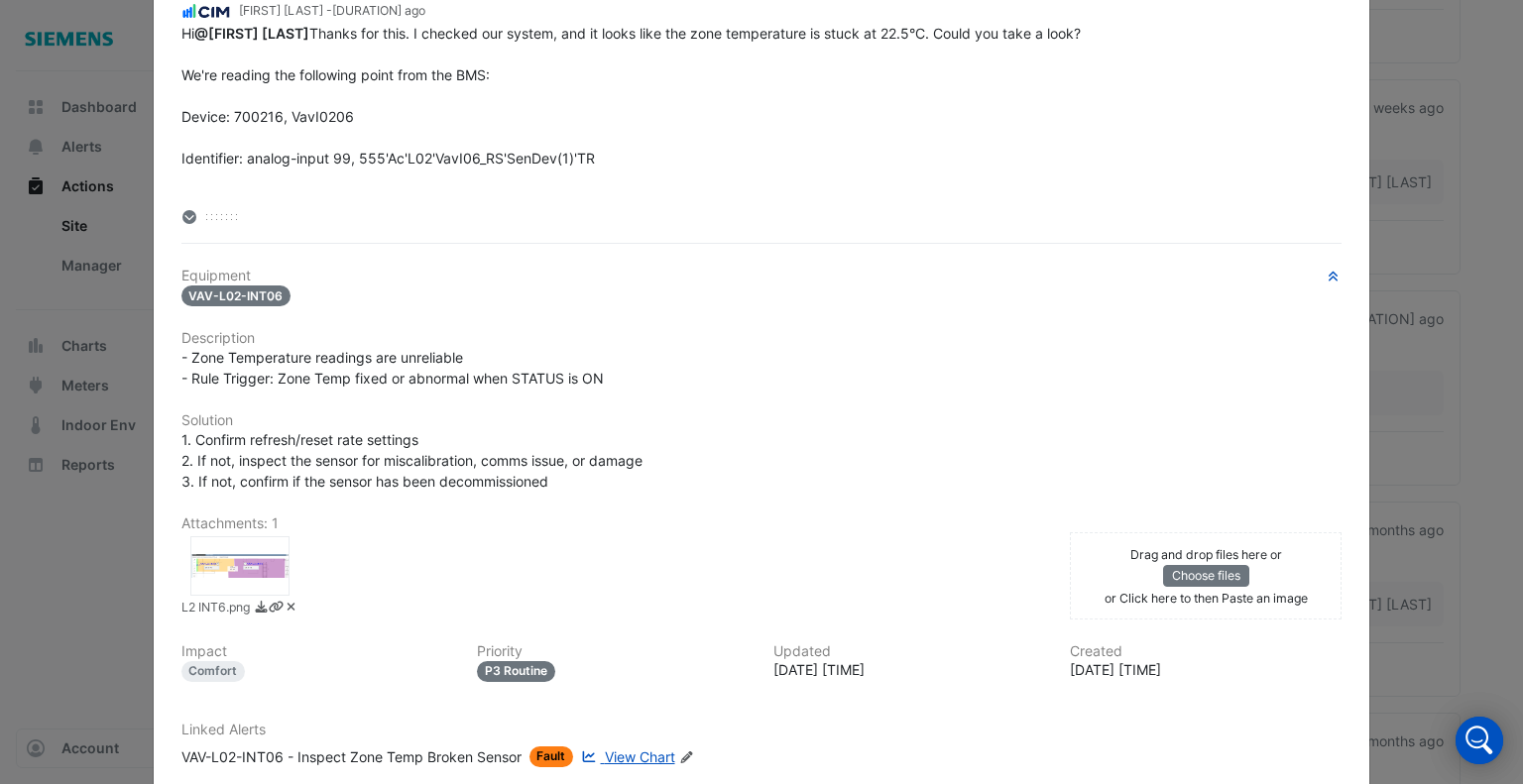 scroll, scrollTop: 0, scrollLeft: 0, axis: both 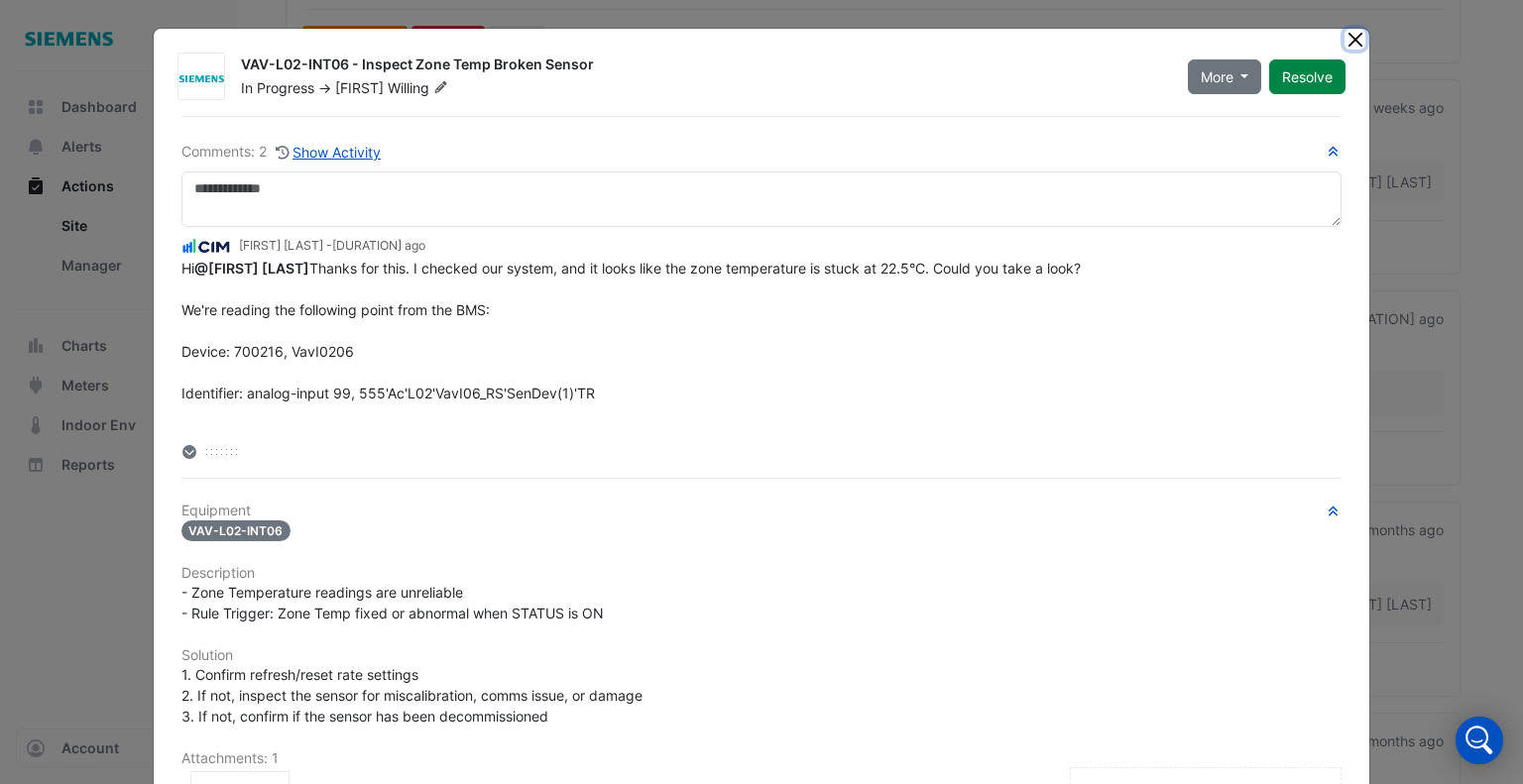 click 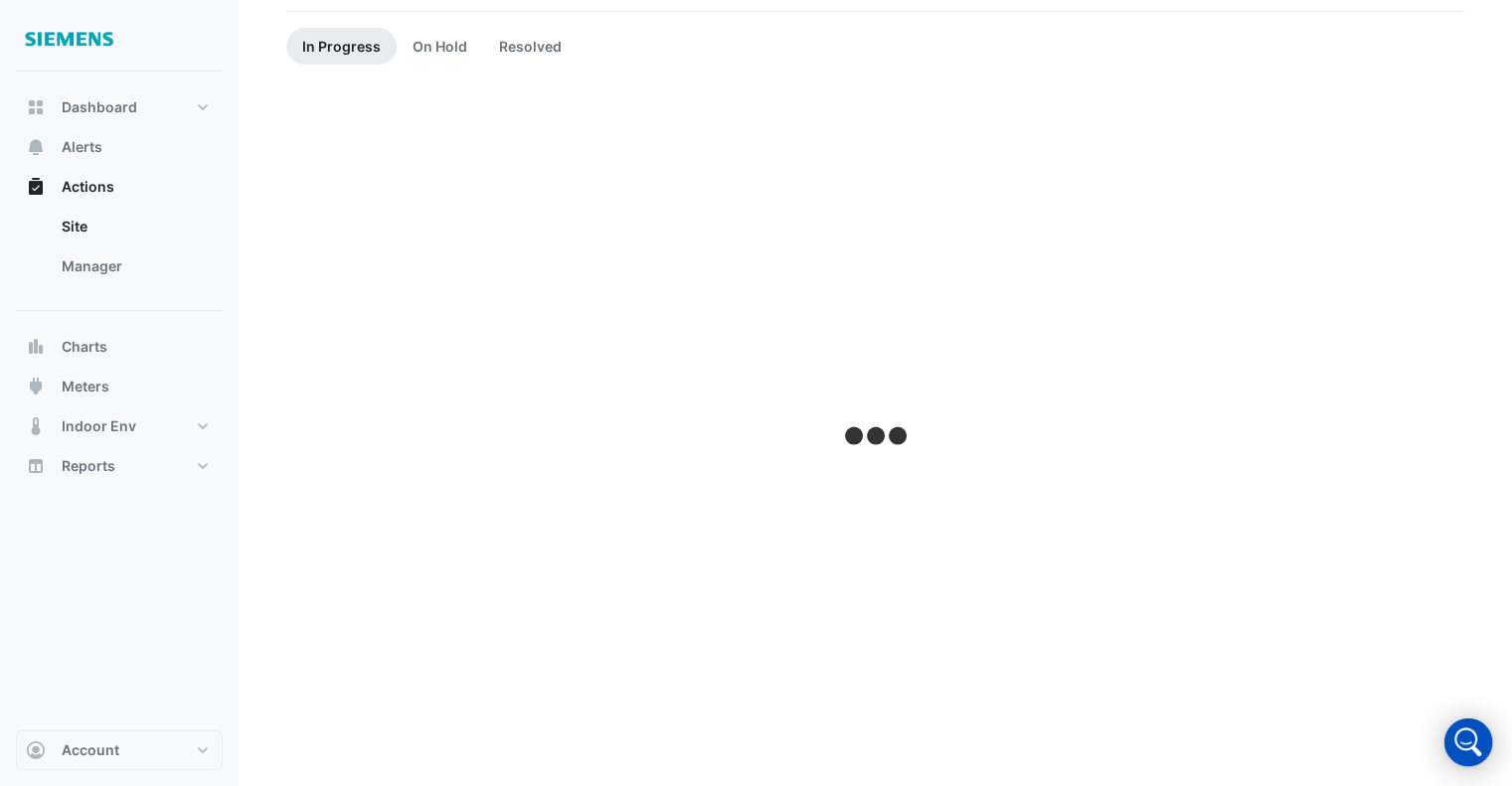 scroll, scrollTop: 0, scrollLeft: 0, axis: both 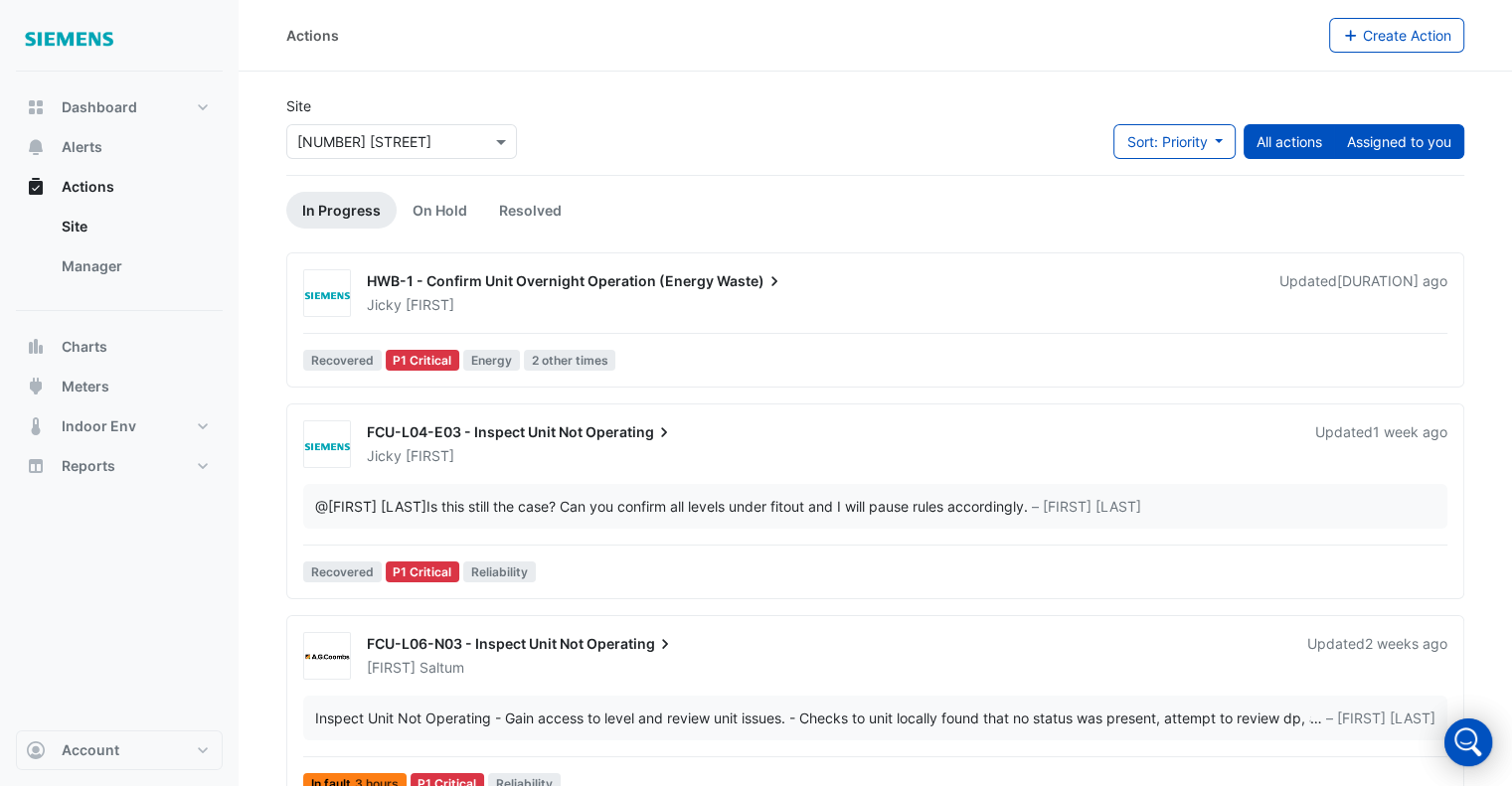 click on "Assigned to you" 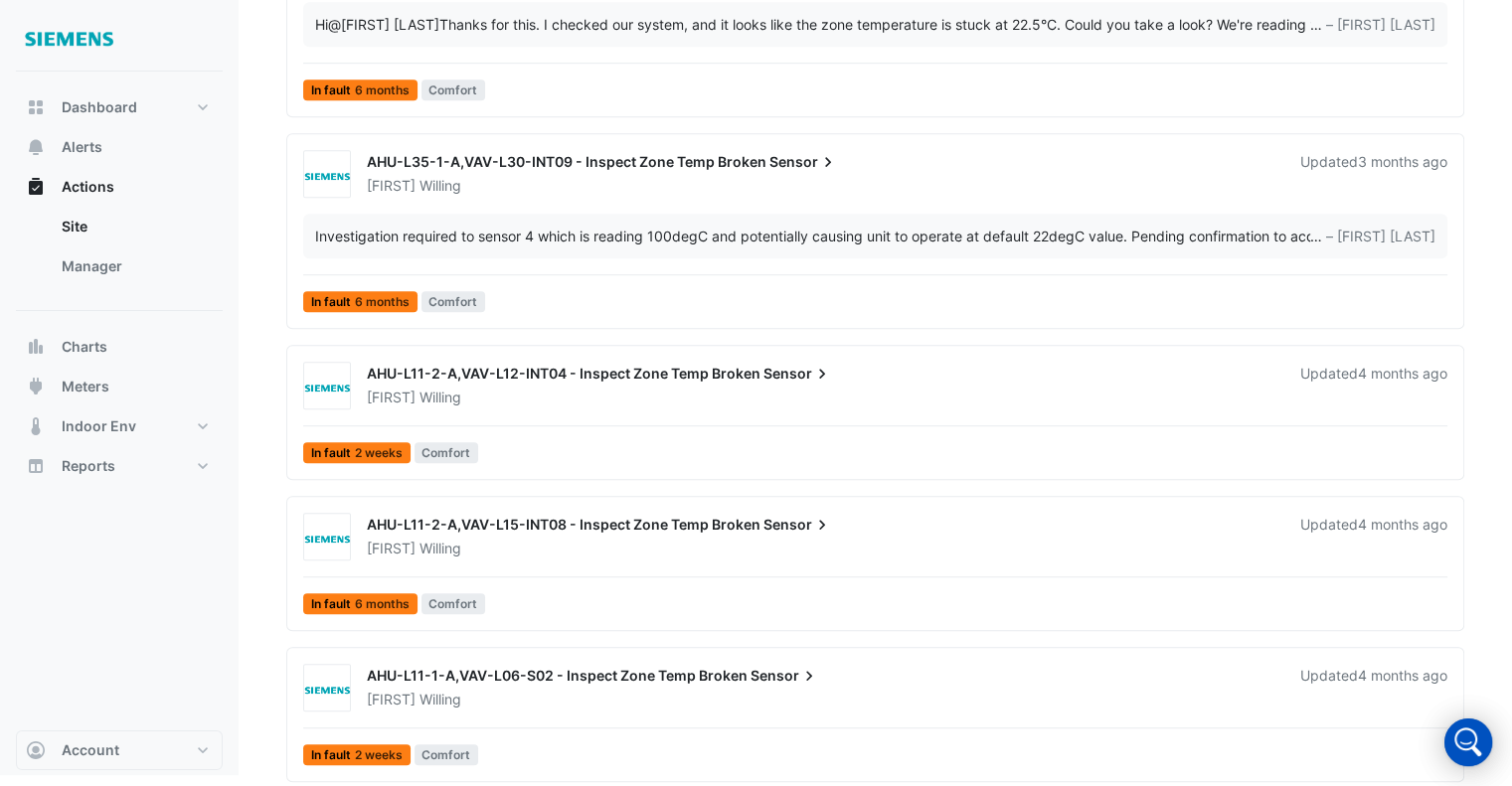 scroll, scrollTop: 1182, scrollLeft: 0, axis: vertical 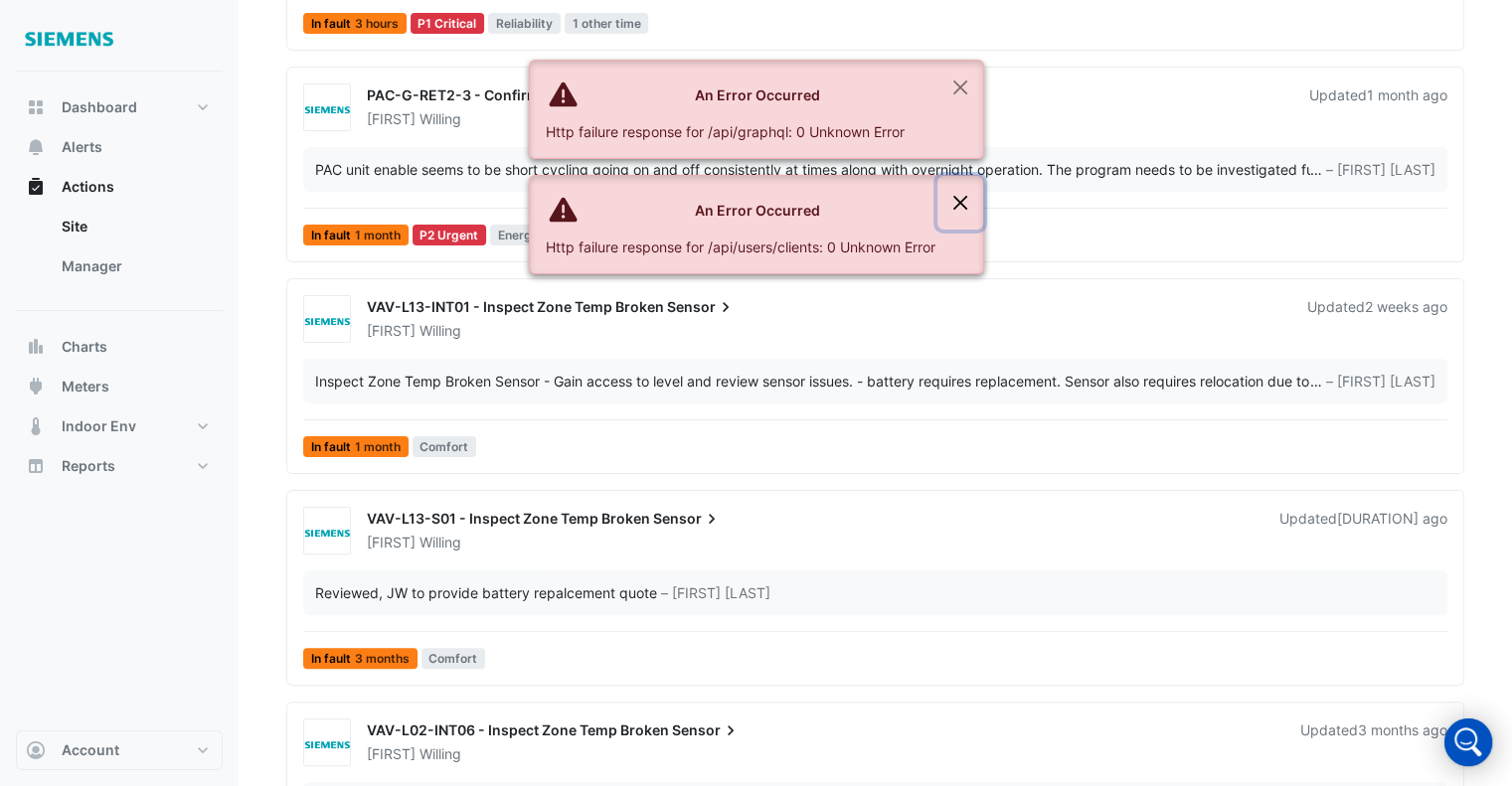 click 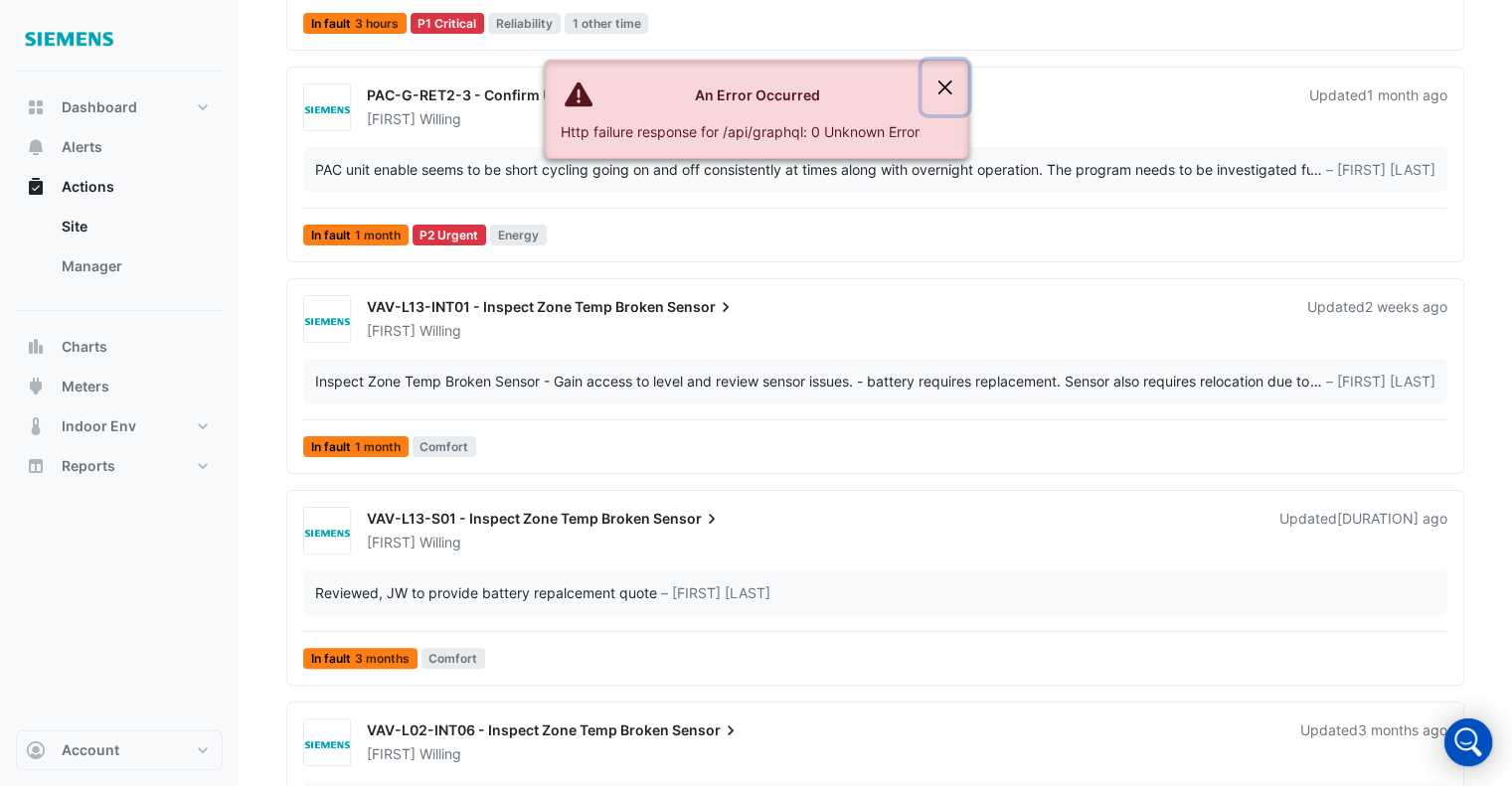 click 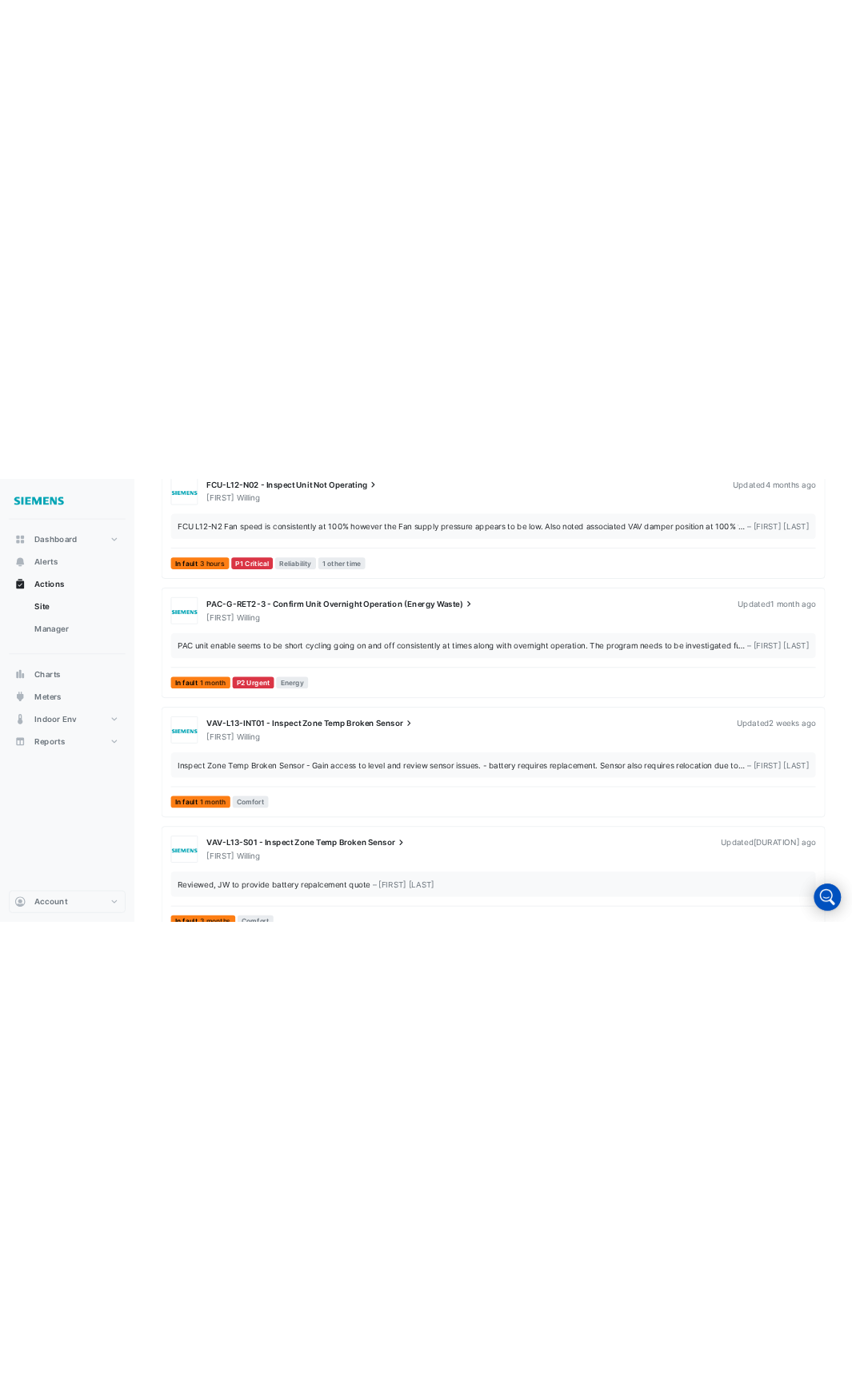scroll, scrollTop: 0, scrollLeft: 0, axis: both 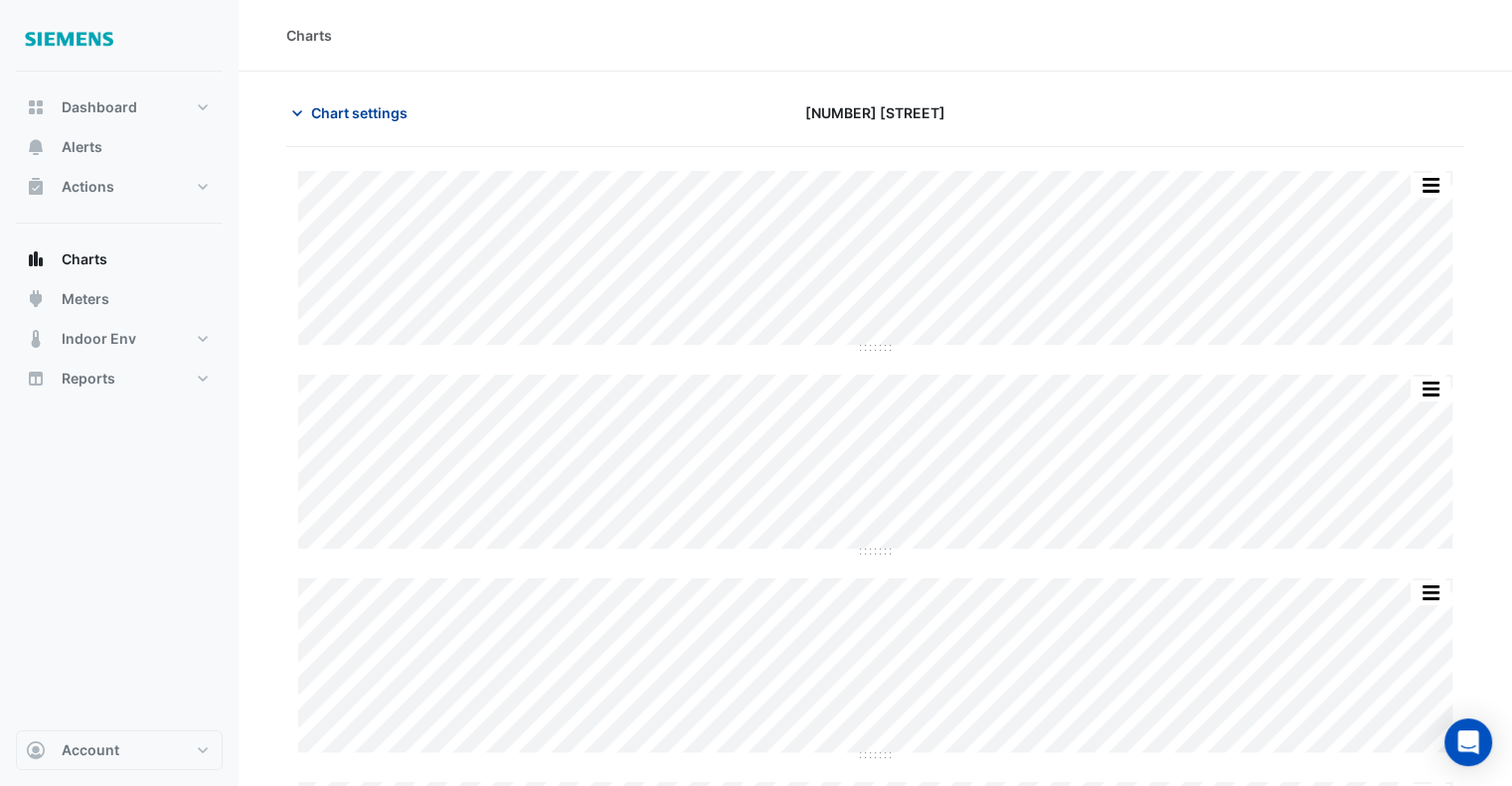 click on "Chart settings" 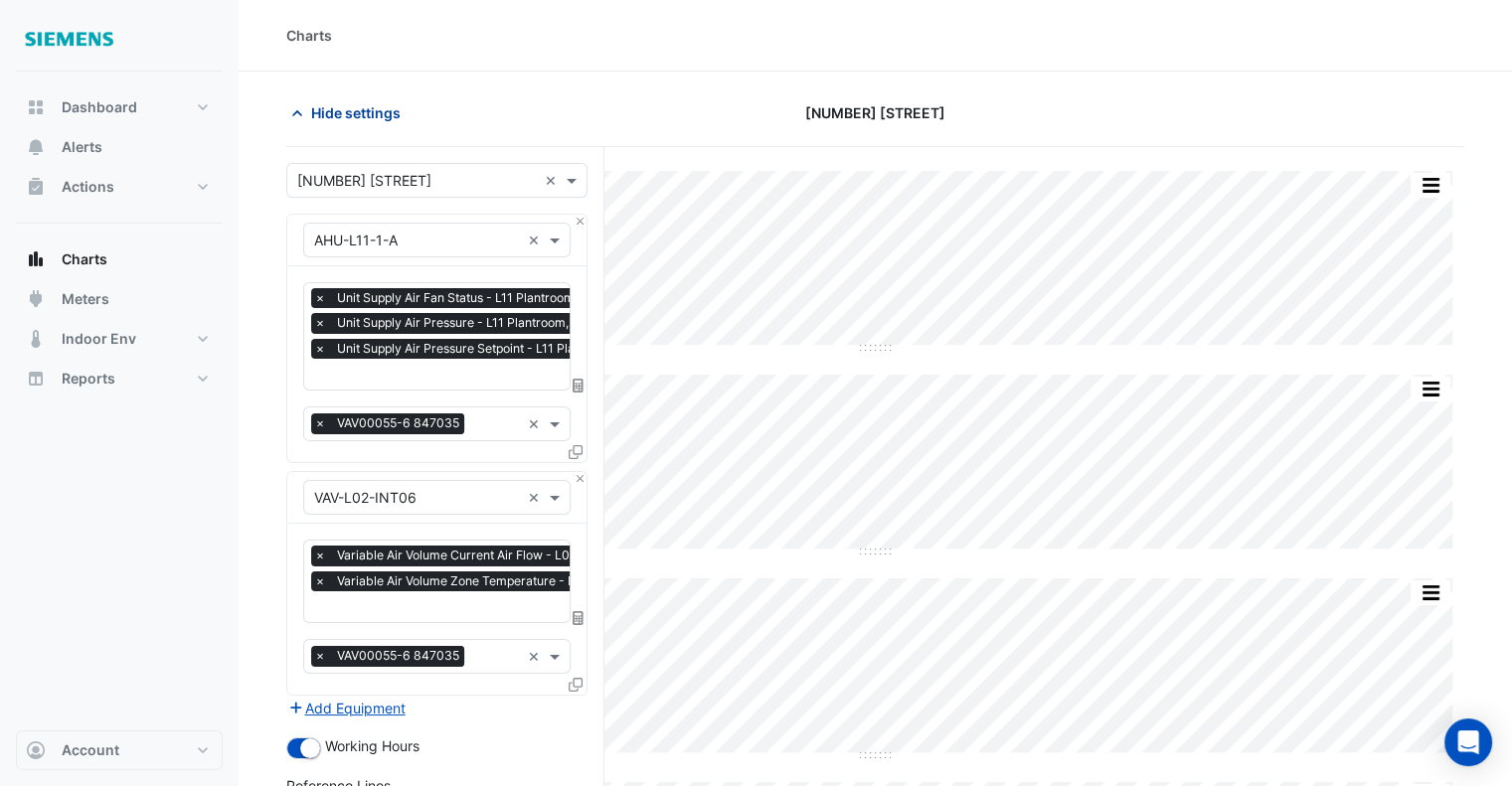 click on "Hide settings" 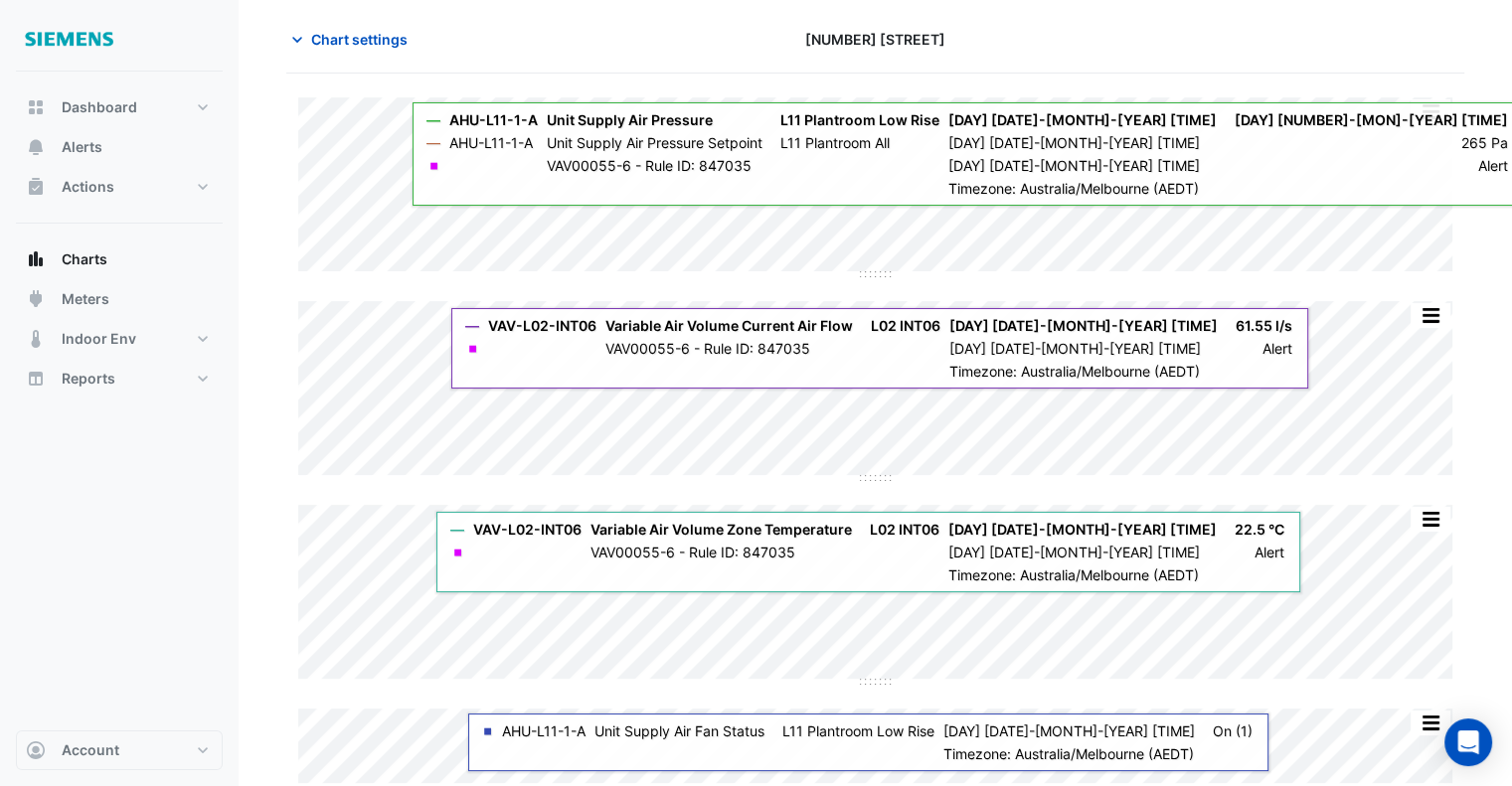 scroll, scrollTop: 0, scrollLeft: 0, axis: both 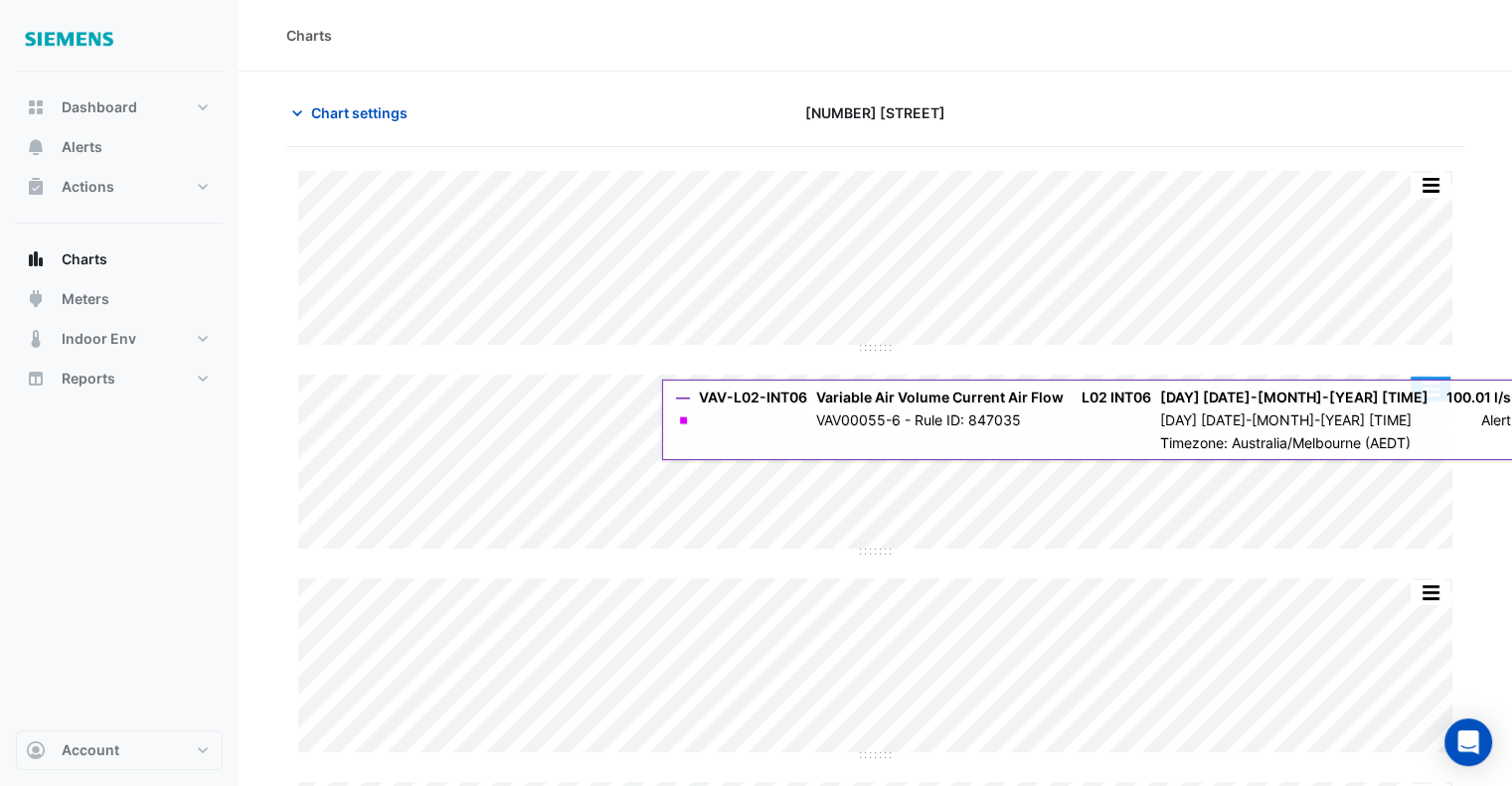 click 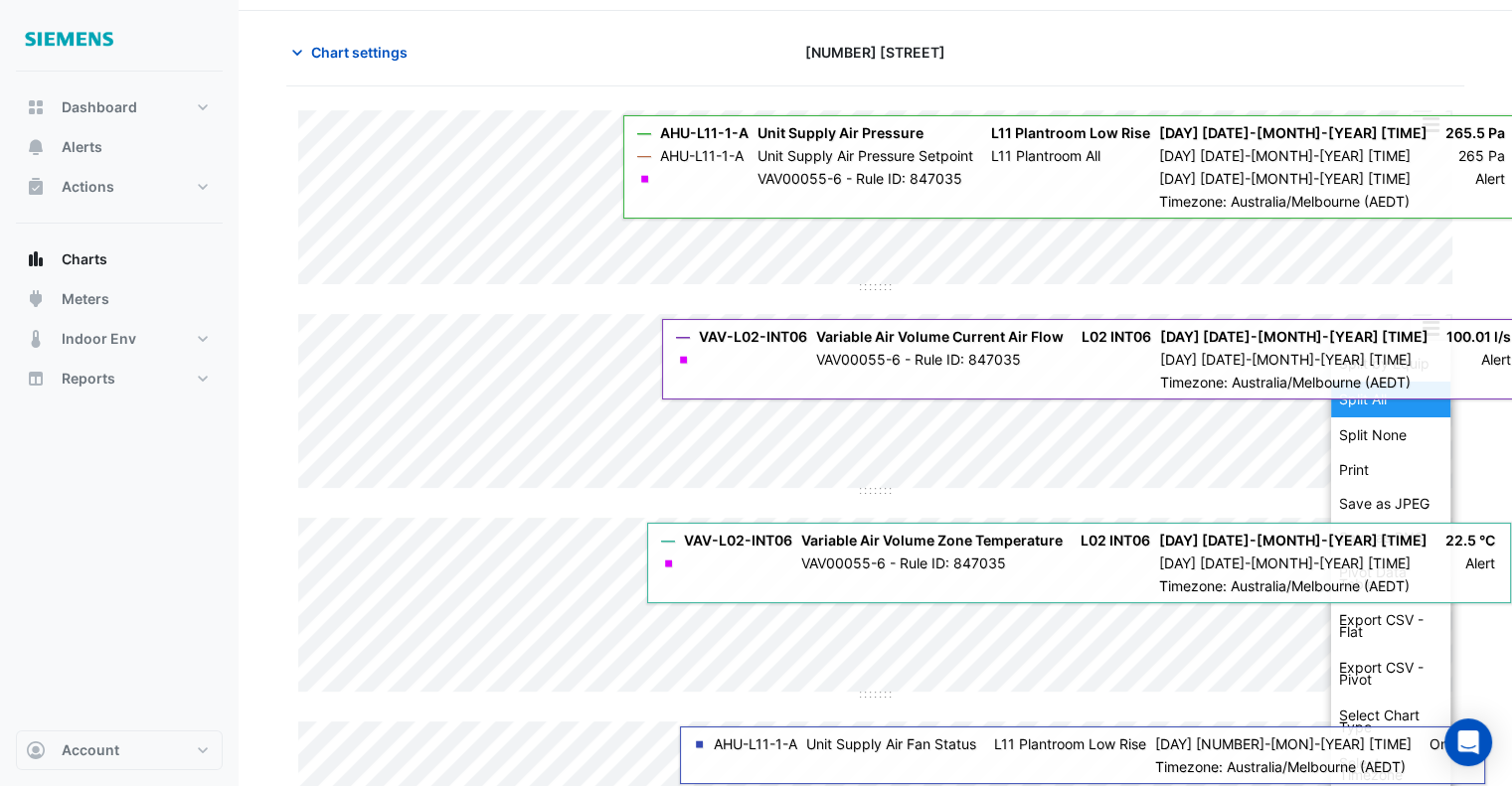 scroll, scrollTop: 72, scrollLeft: 0, axis: vertical 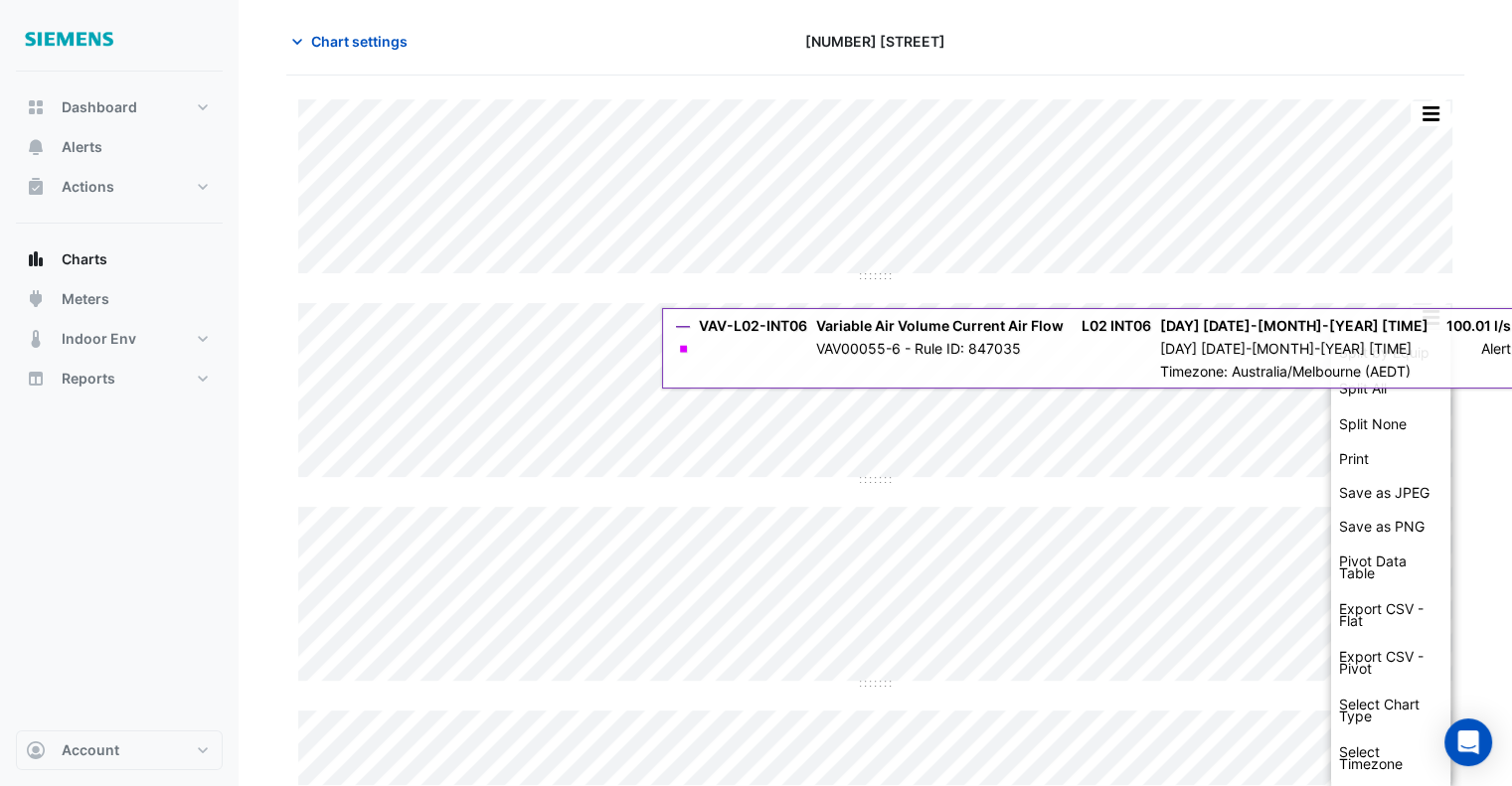click on "Split by Equip Split All Split None Print Save as JPEG Save as PNG Pivot Data Table Export CSV - Flat Export CSV - Pivot Select Chart Type Select Timezone    —    AHU-L11-1-A    Unit Supply Air Pressure       L11 Plantroom Low Rise    [DAY] [NUMBER]-[MON]-[YEAR] [TIME]       265.3 Pa       —    AHU-L11-1-A    Unit Supply Air Pressure Setpoint       L11 Plantroom All    [DAY] [NUMBER]-[MON]-[YEAR] [TIME]       265 Pa       ◼       VAV00055-6 - Rule ID: 847035          [DAY] [NUMBER]-[MON]-[YEAR]       Alert    Timezone: Australia/Melbourne (AEDT)
Split by Equip Split All Split None Print Save as JPEG Save as PNG Pivot Data Table Export CSV - Flat Export CSV - Pivot Select Chart Type Select Timezone    —    VAV-L02-INT06    Variable Air Volume Current Air Flow       L02 INT06    [DAY] [NUMBER]-[MON]-[YEAR] [TIME]       100.01 l/s       ◼" 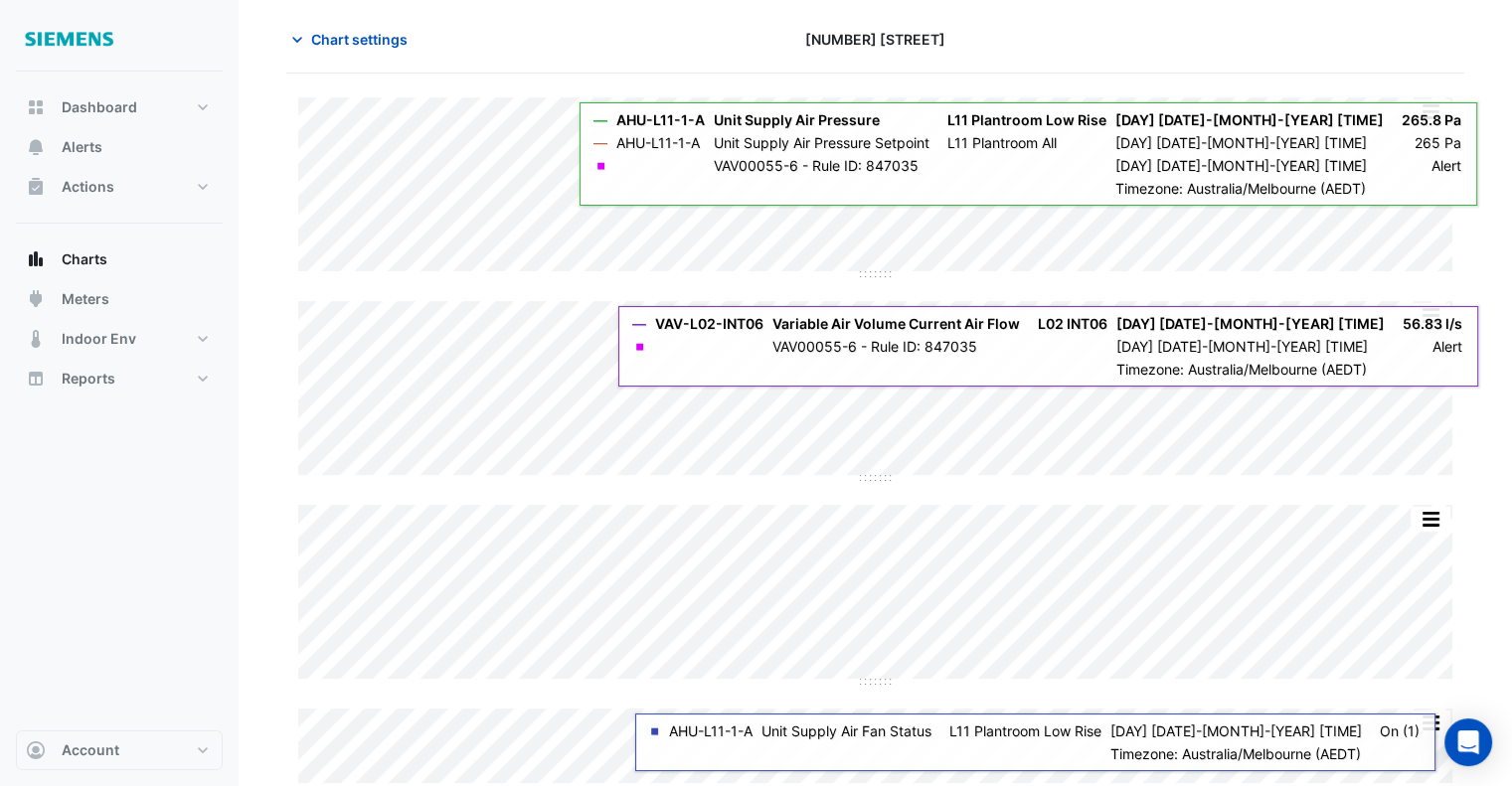 scroll, scrollTop: 0, scrollLeft: 0, axis: both 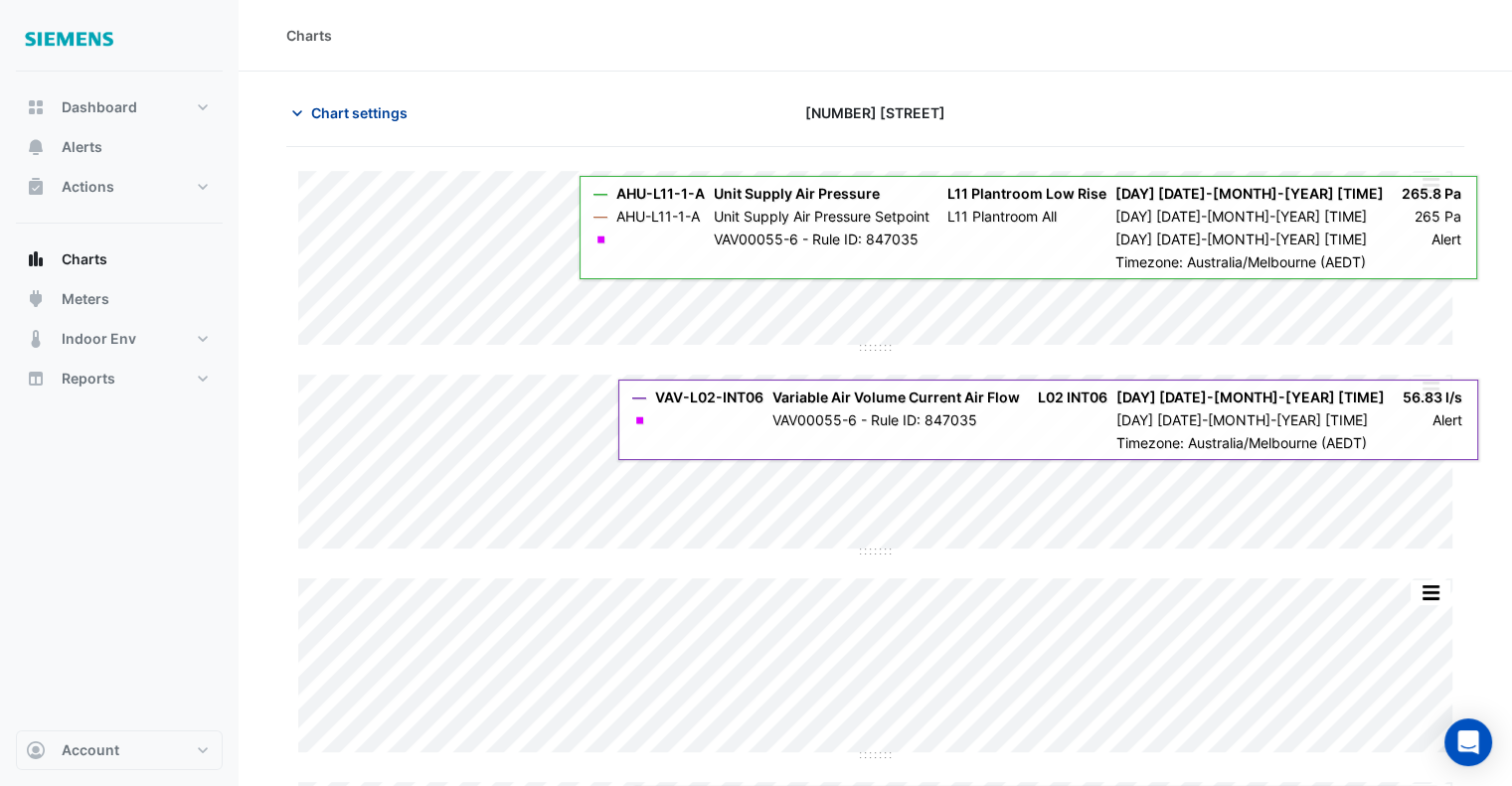 click on "Chart settings" 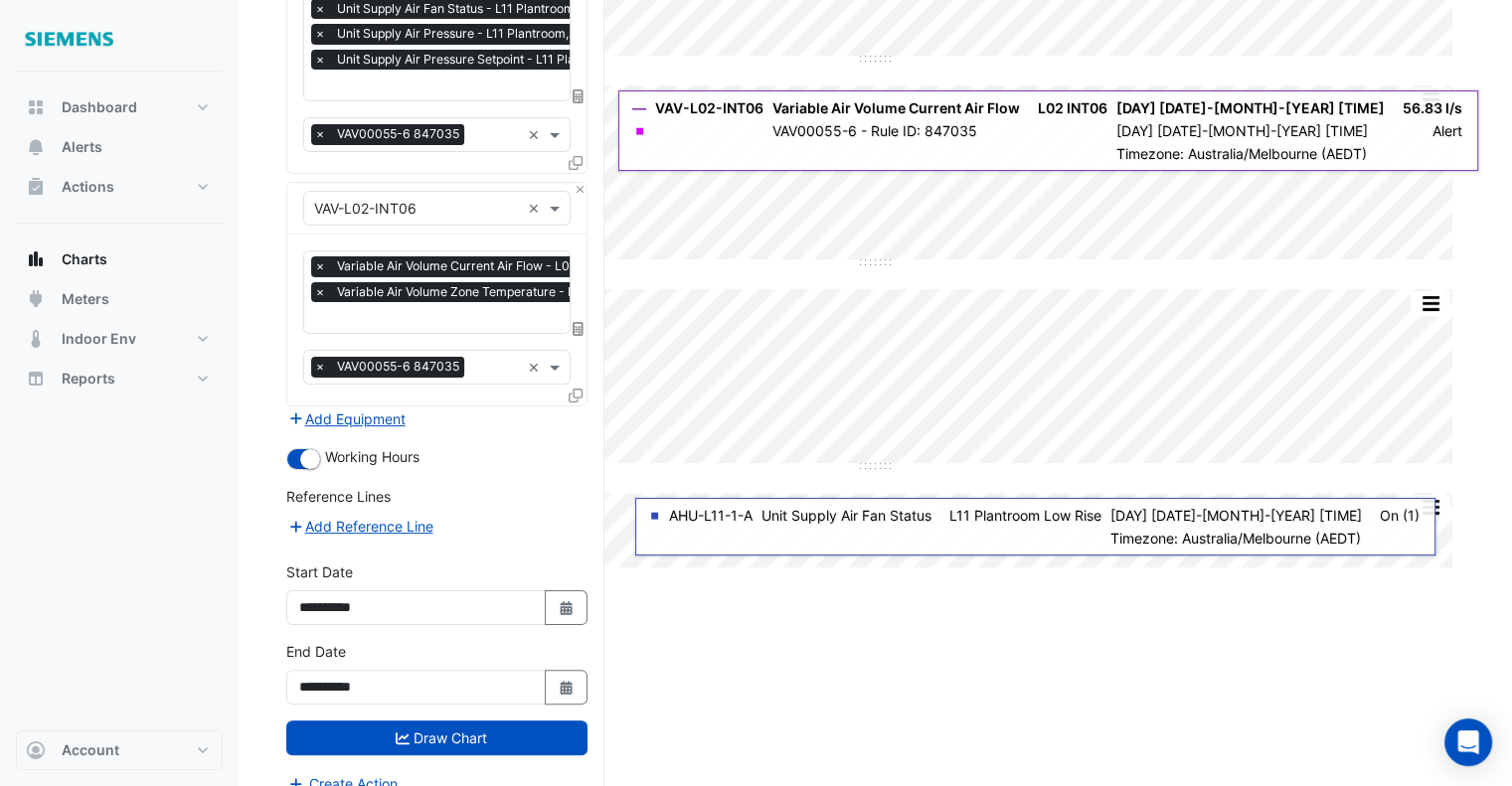 scroll, scrollTop: 302, scrollLeft: 0, axis: vertical 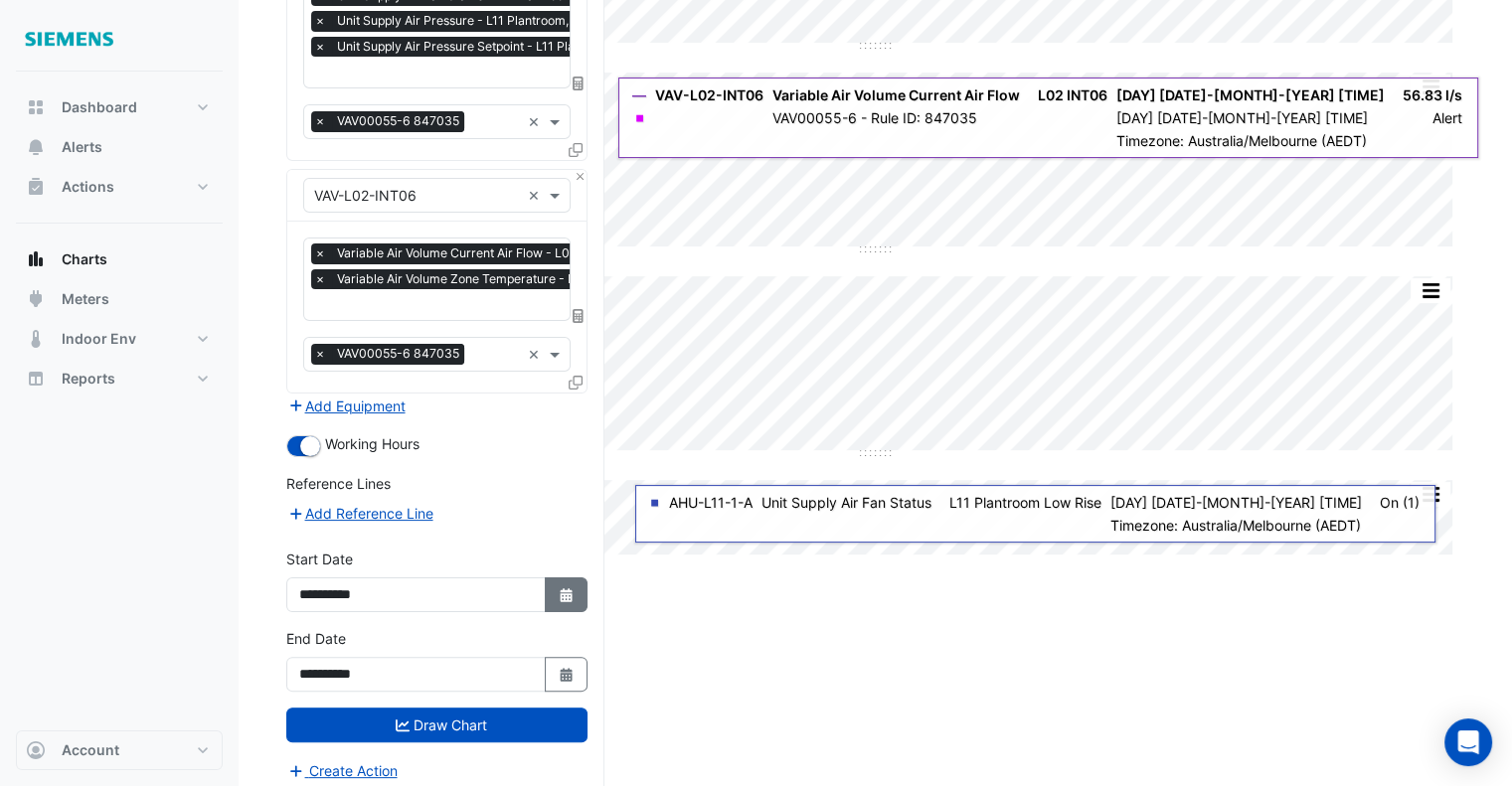 click on "Select Date" 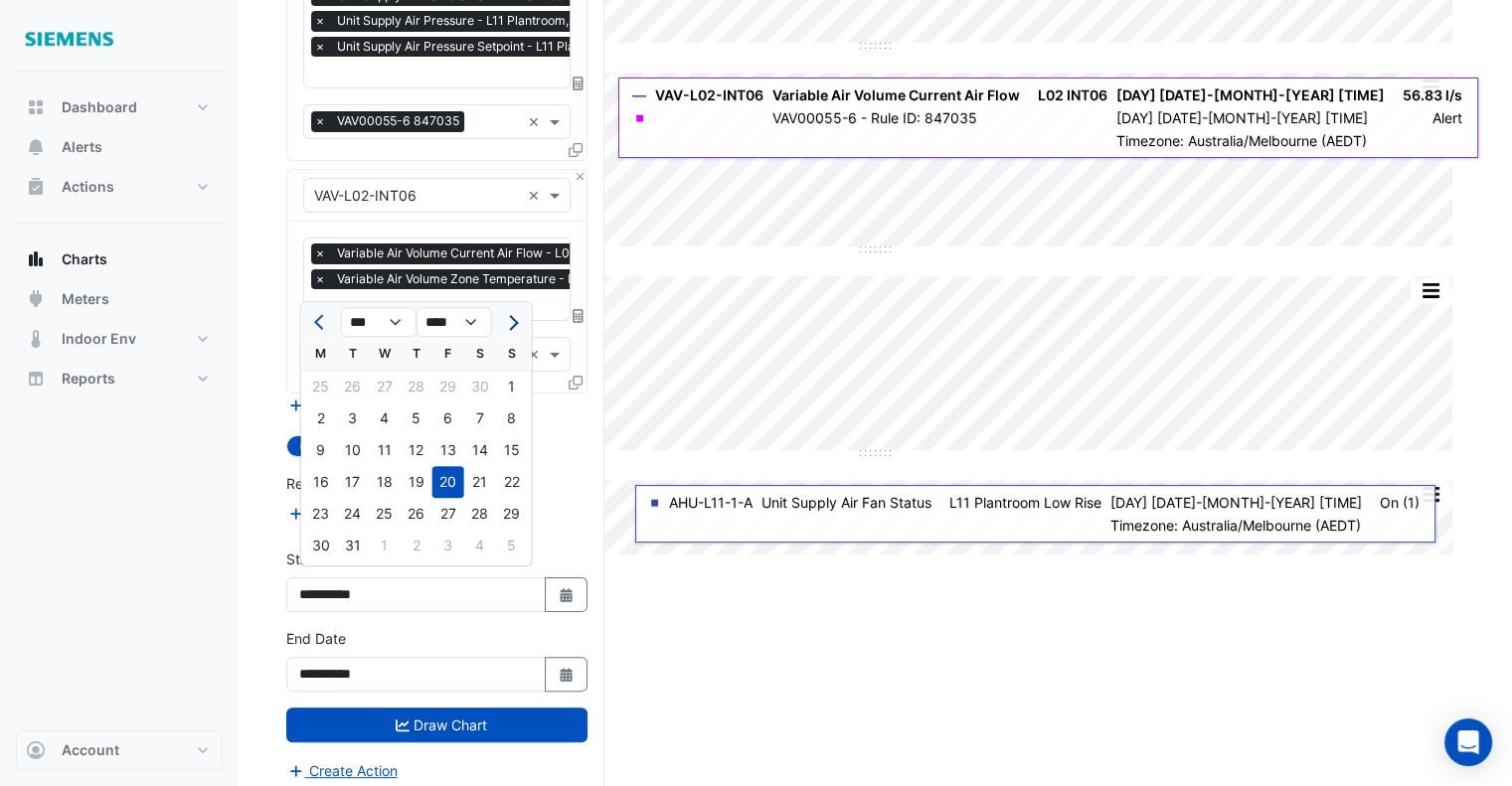 click 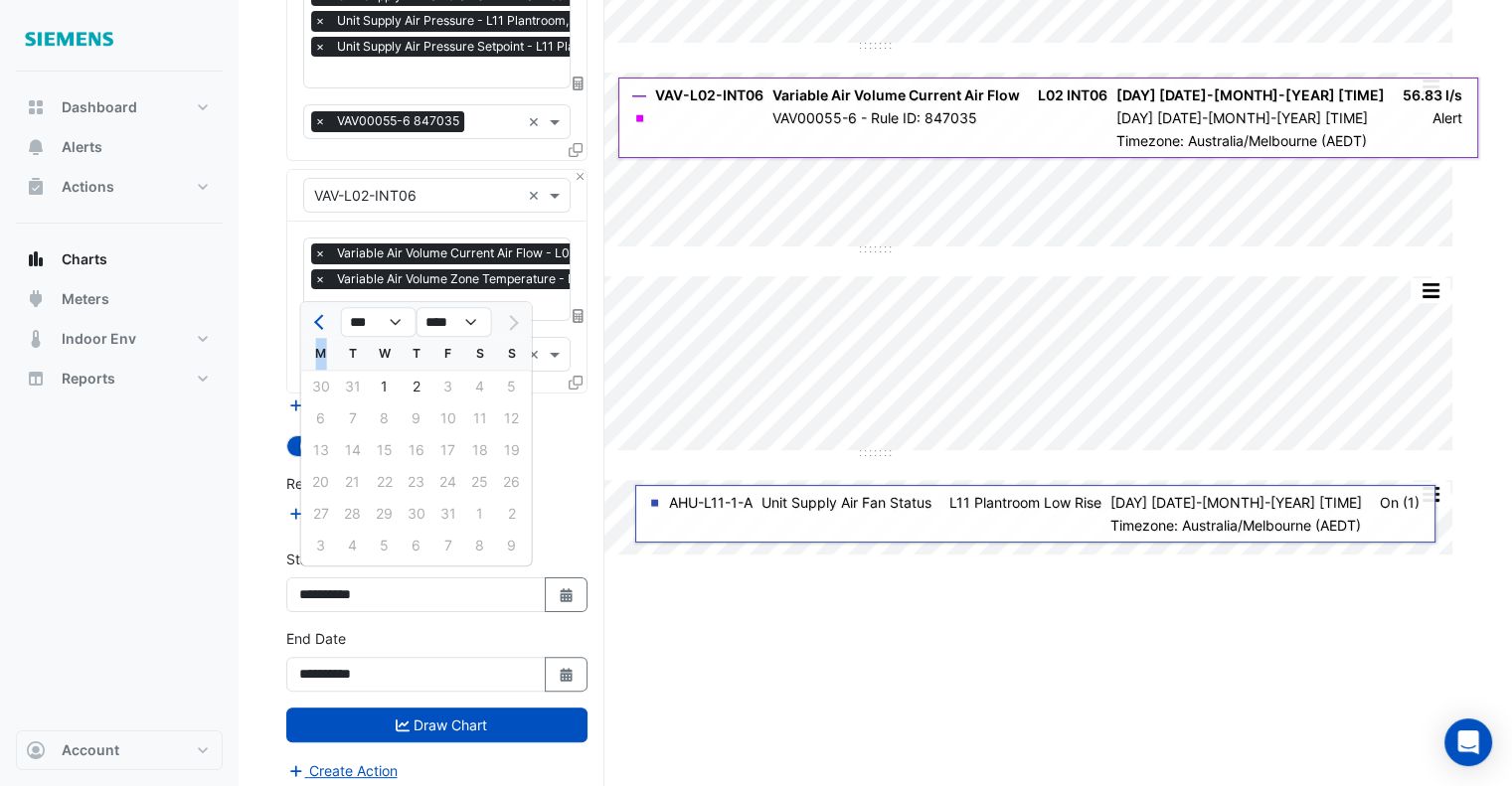 click 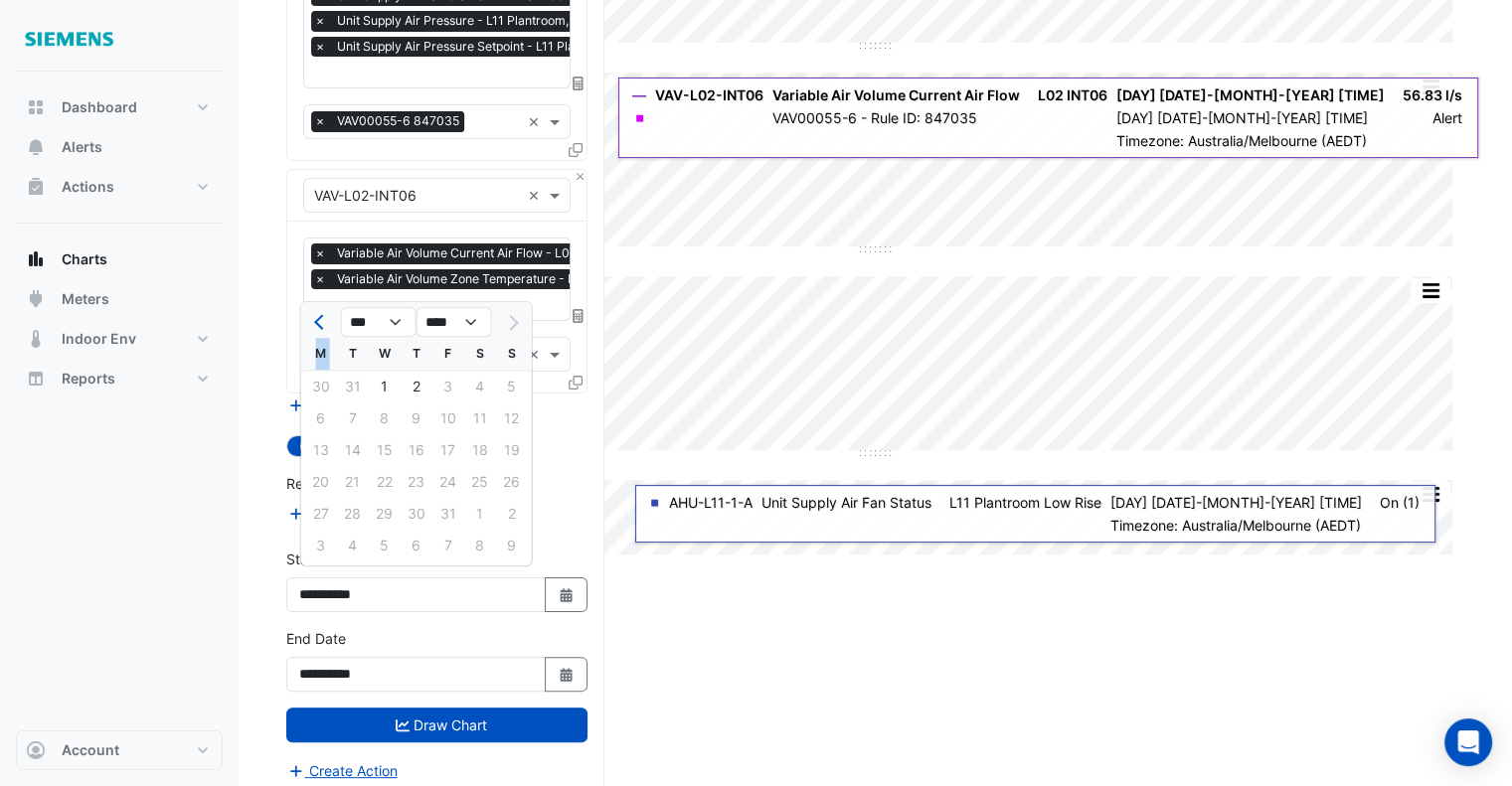 click 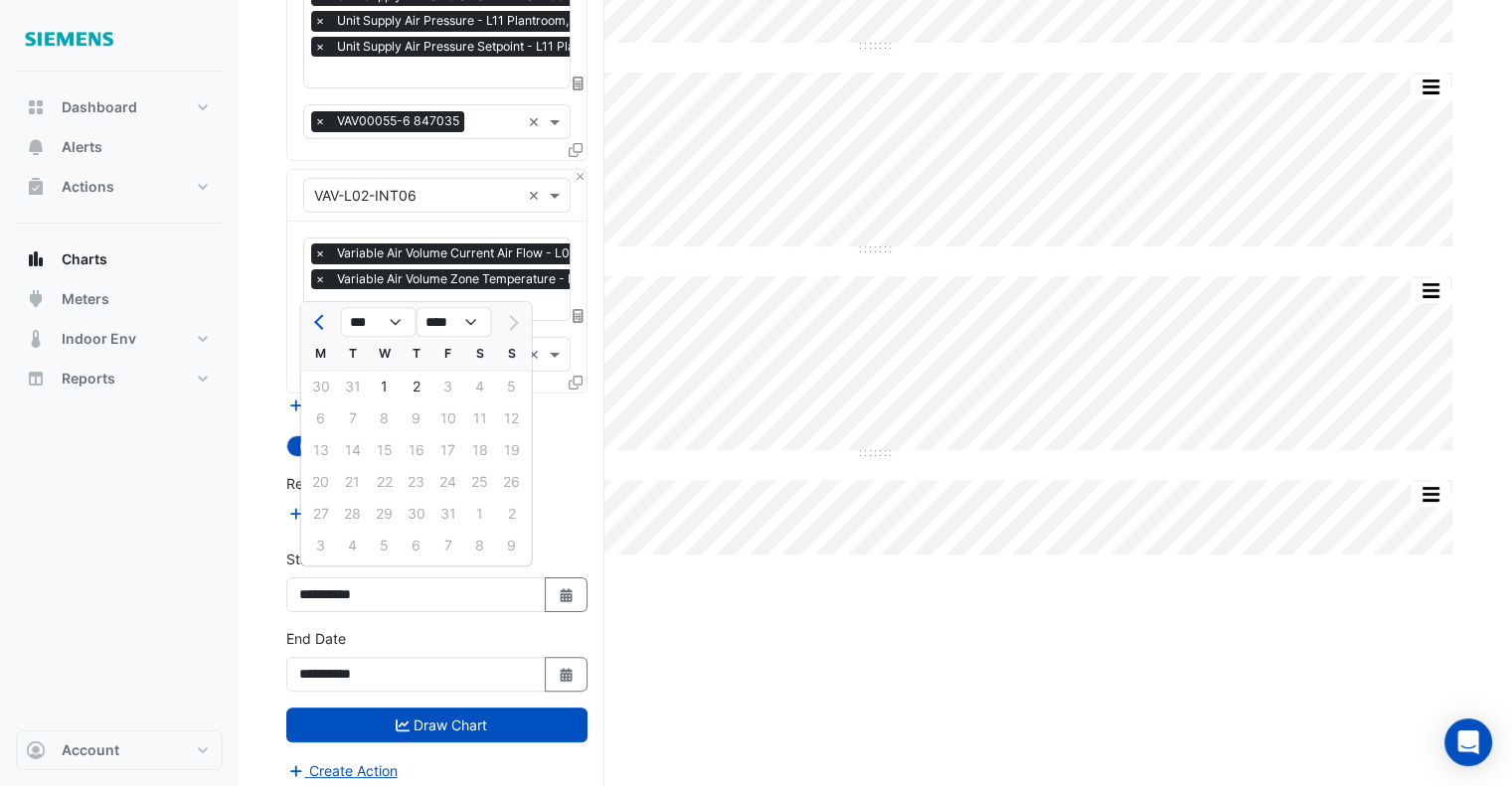 click on "**********" at bounding box center [436, 660] 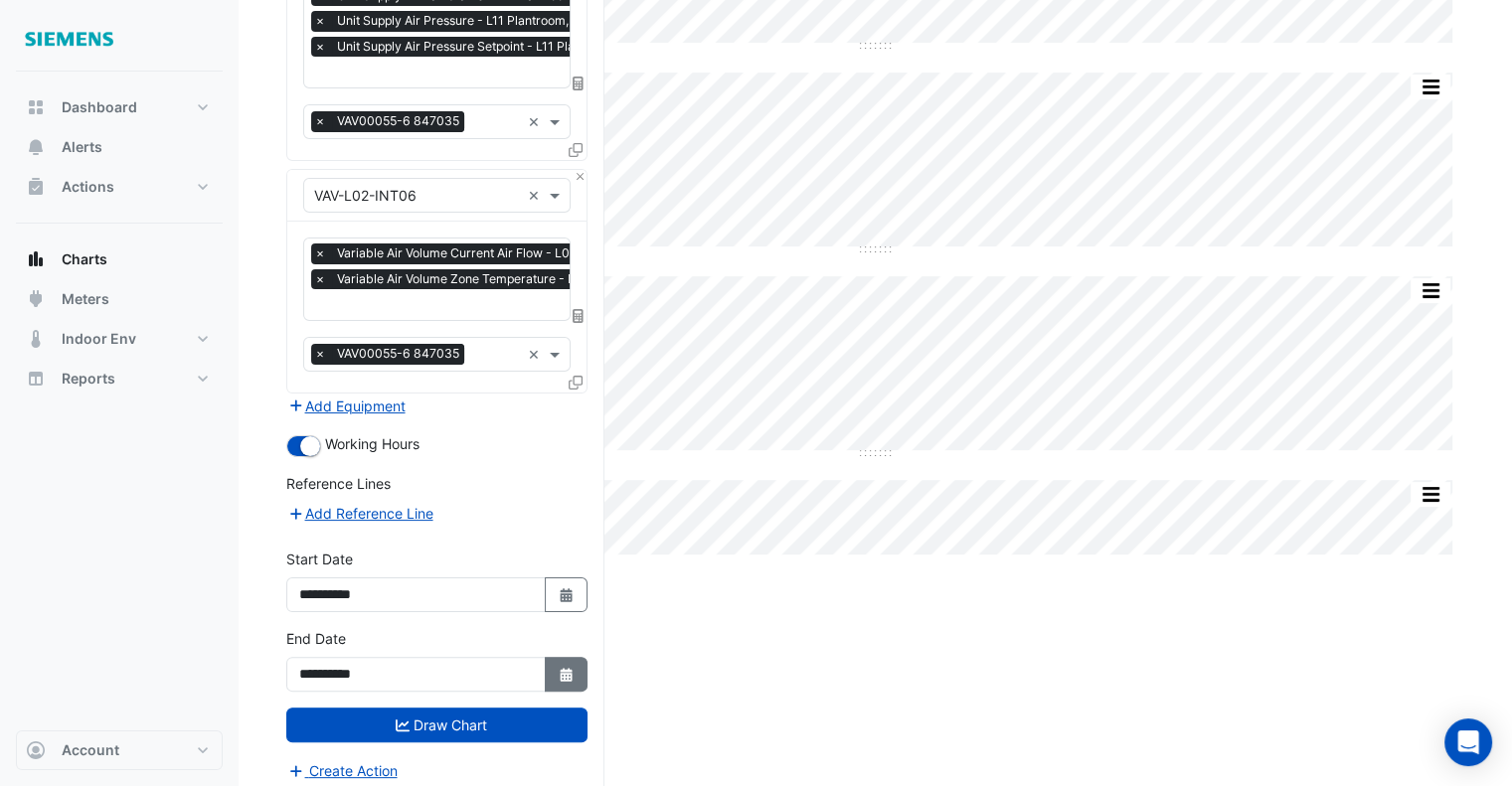 click 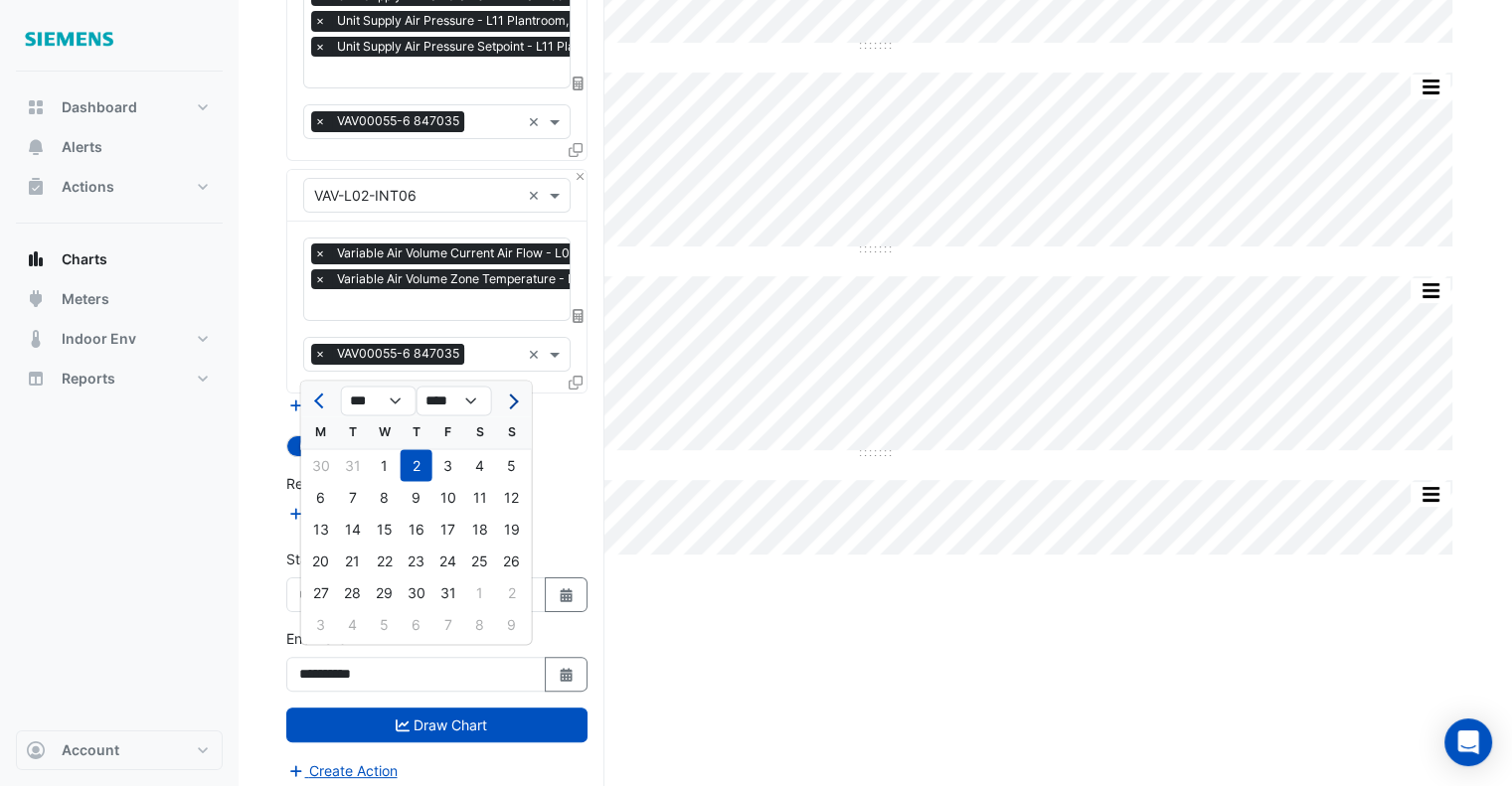 click 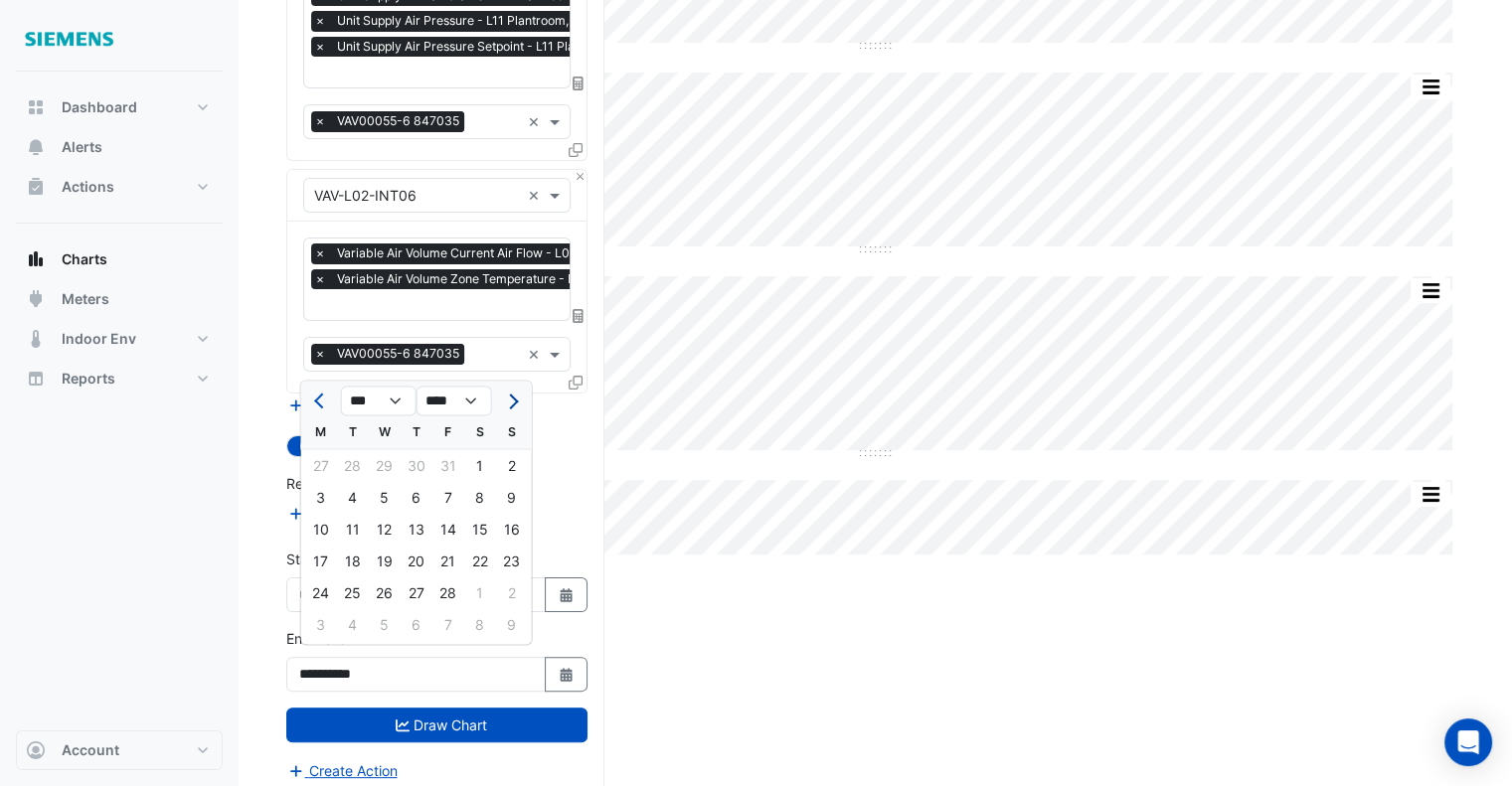 click 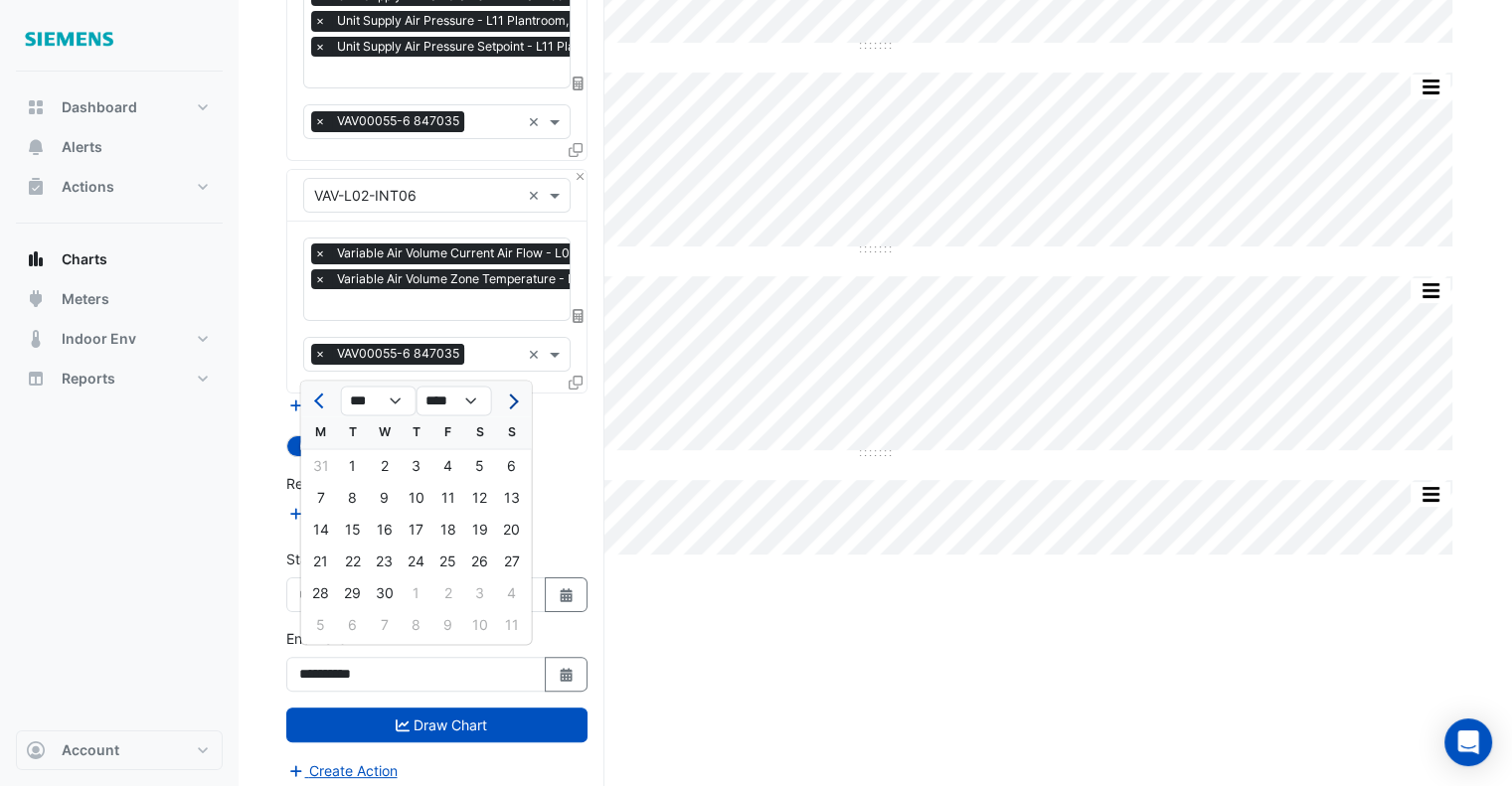 click 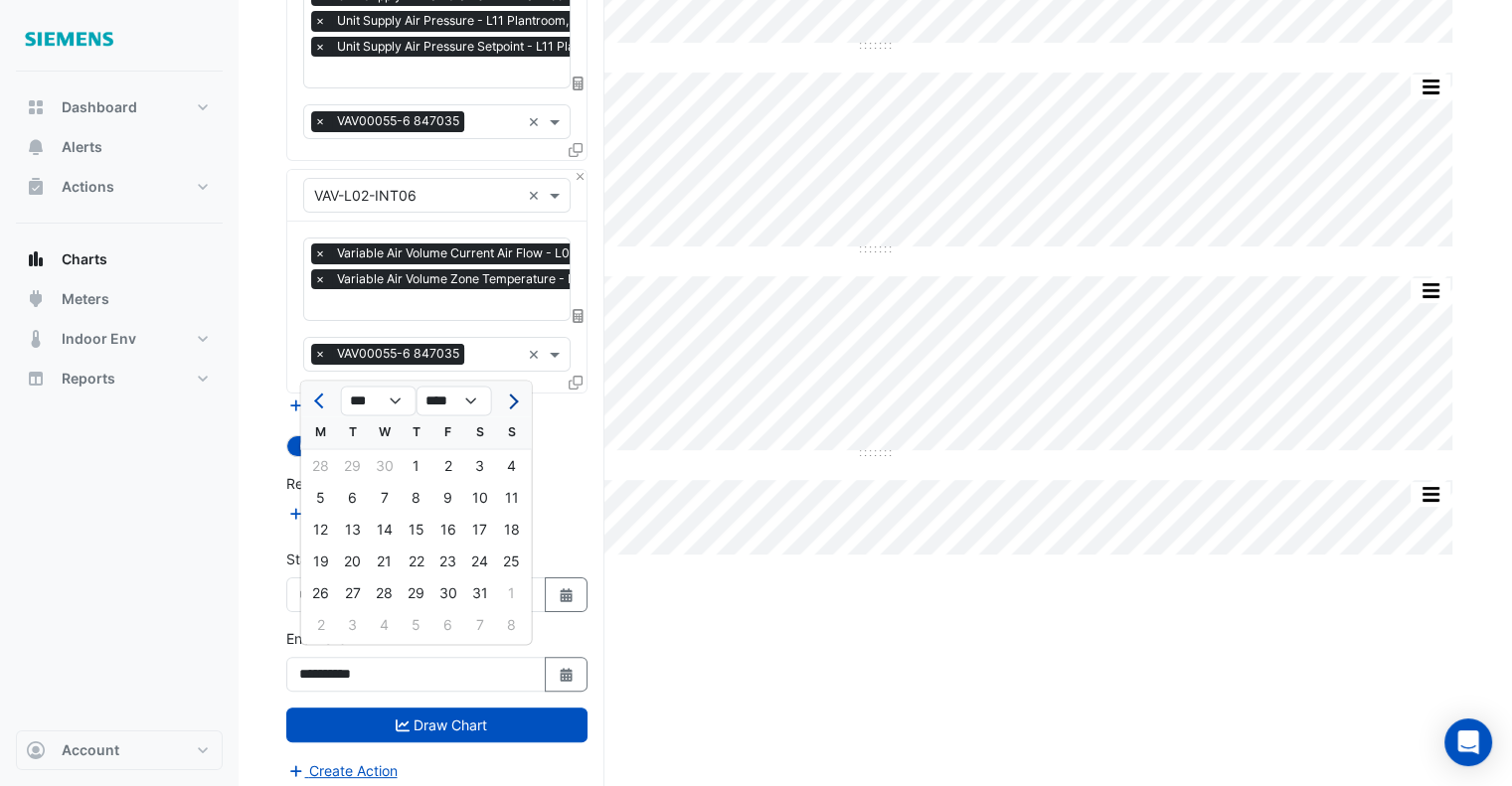 click 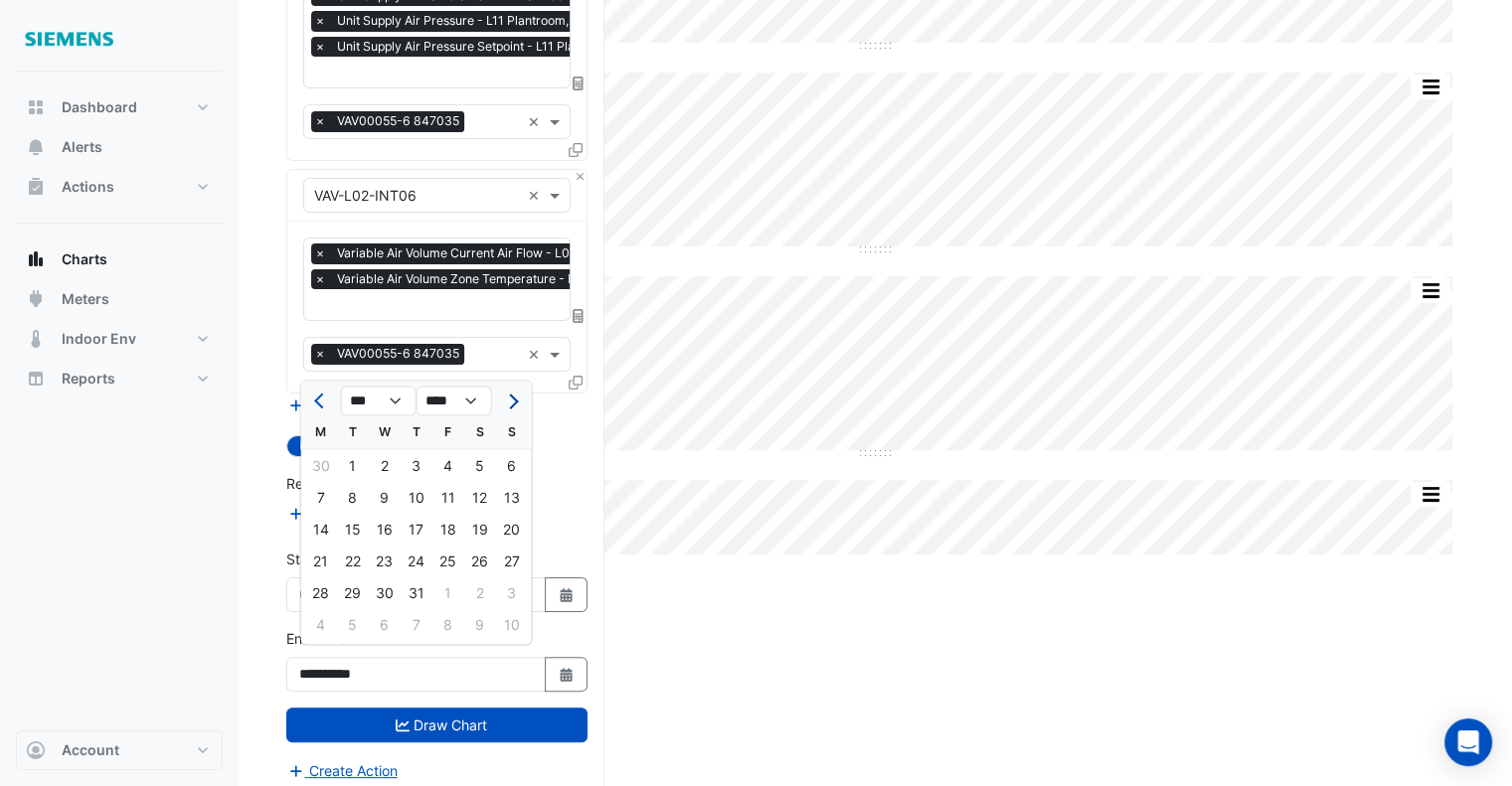 click 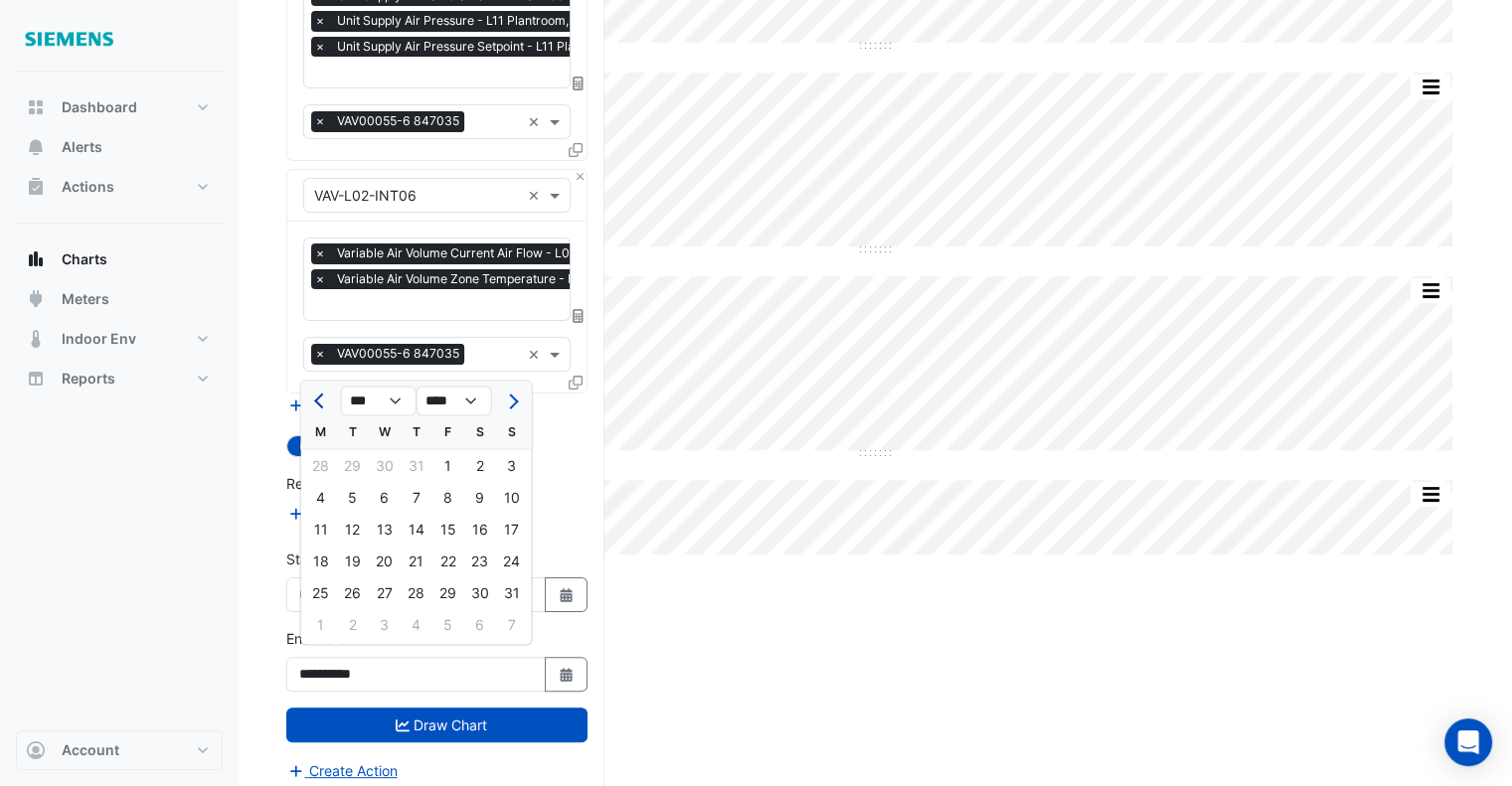 click 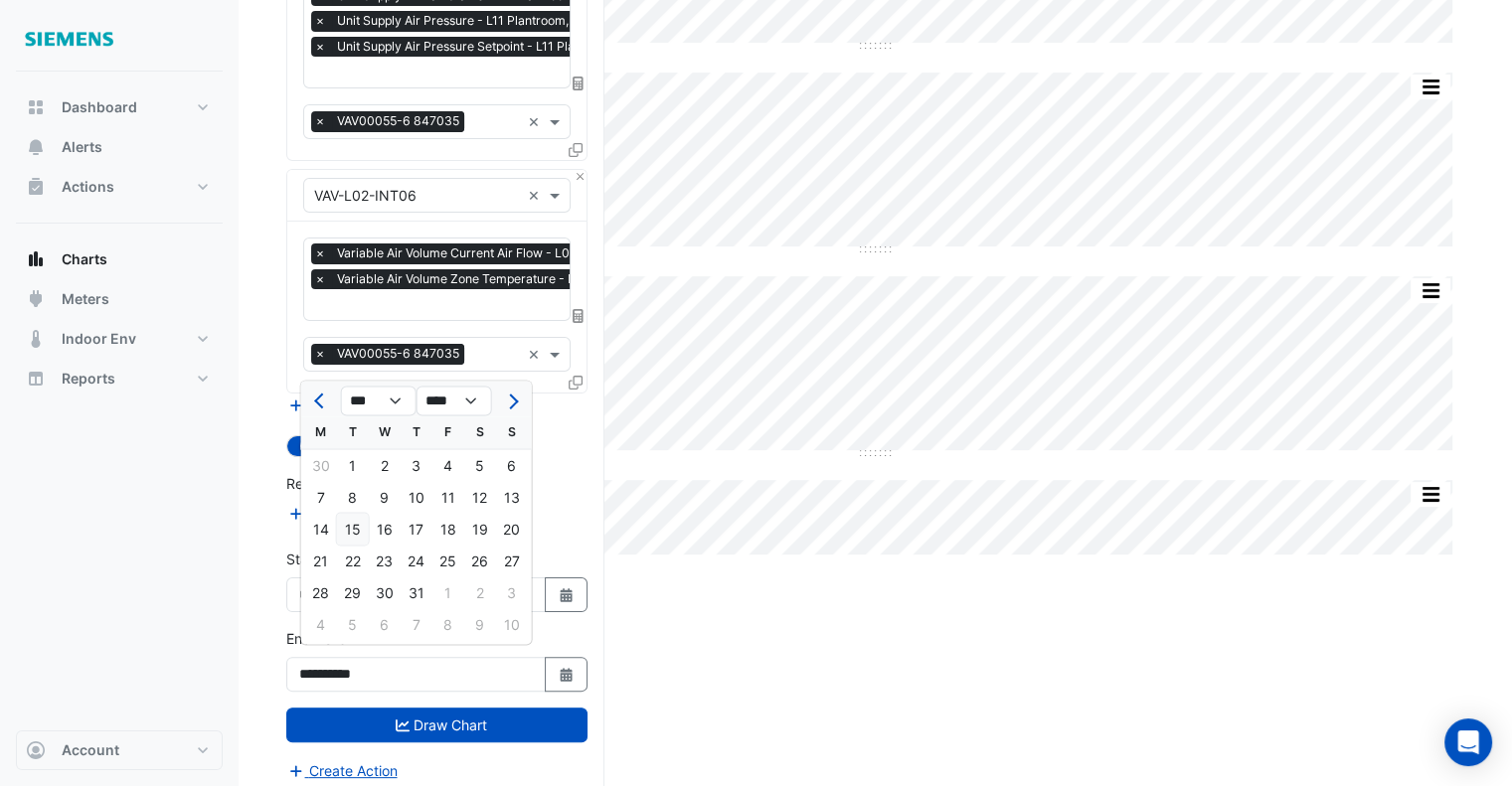 click on "15" 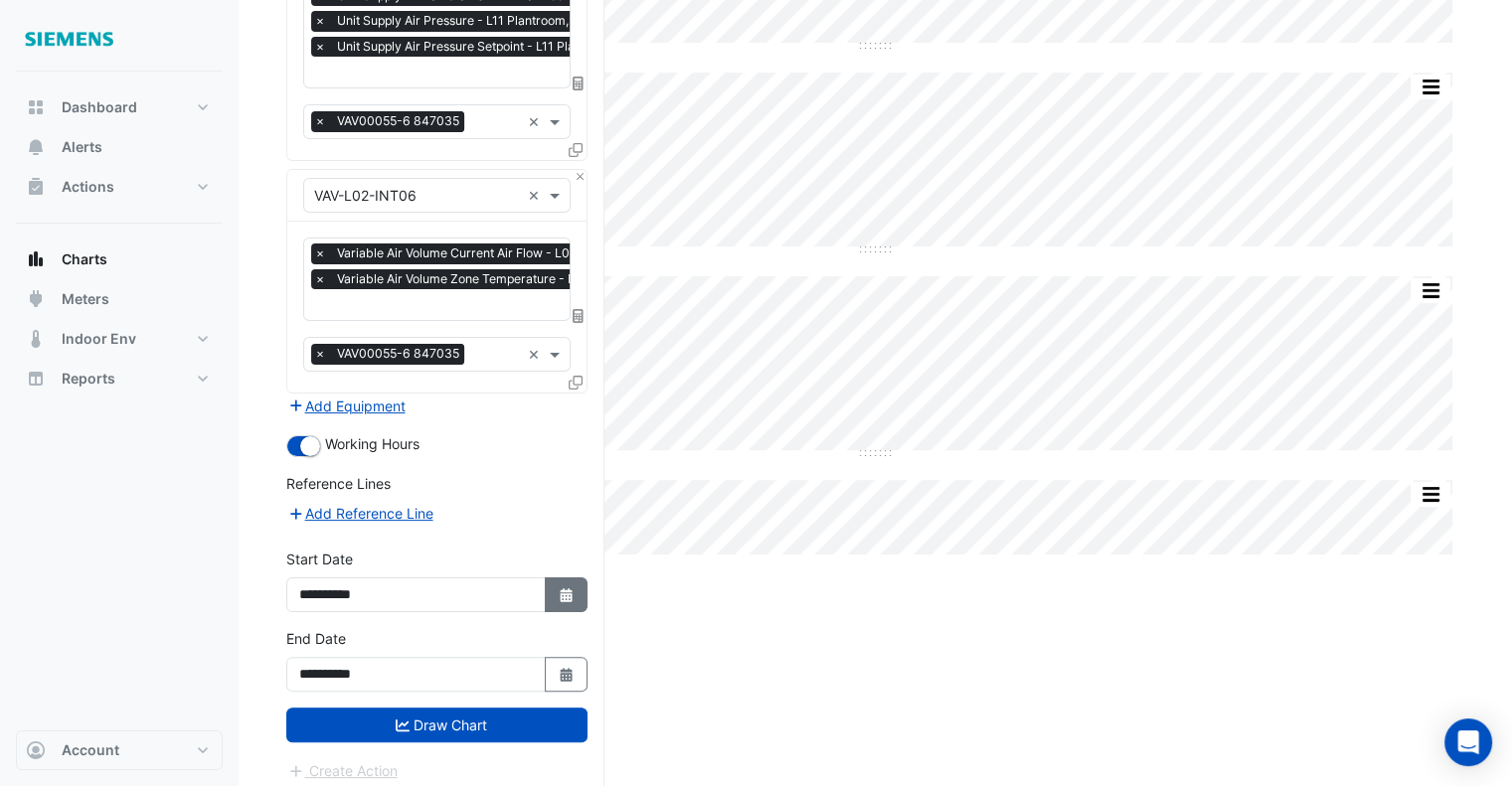 click on "Select Date" at bounding box center (567, 594) 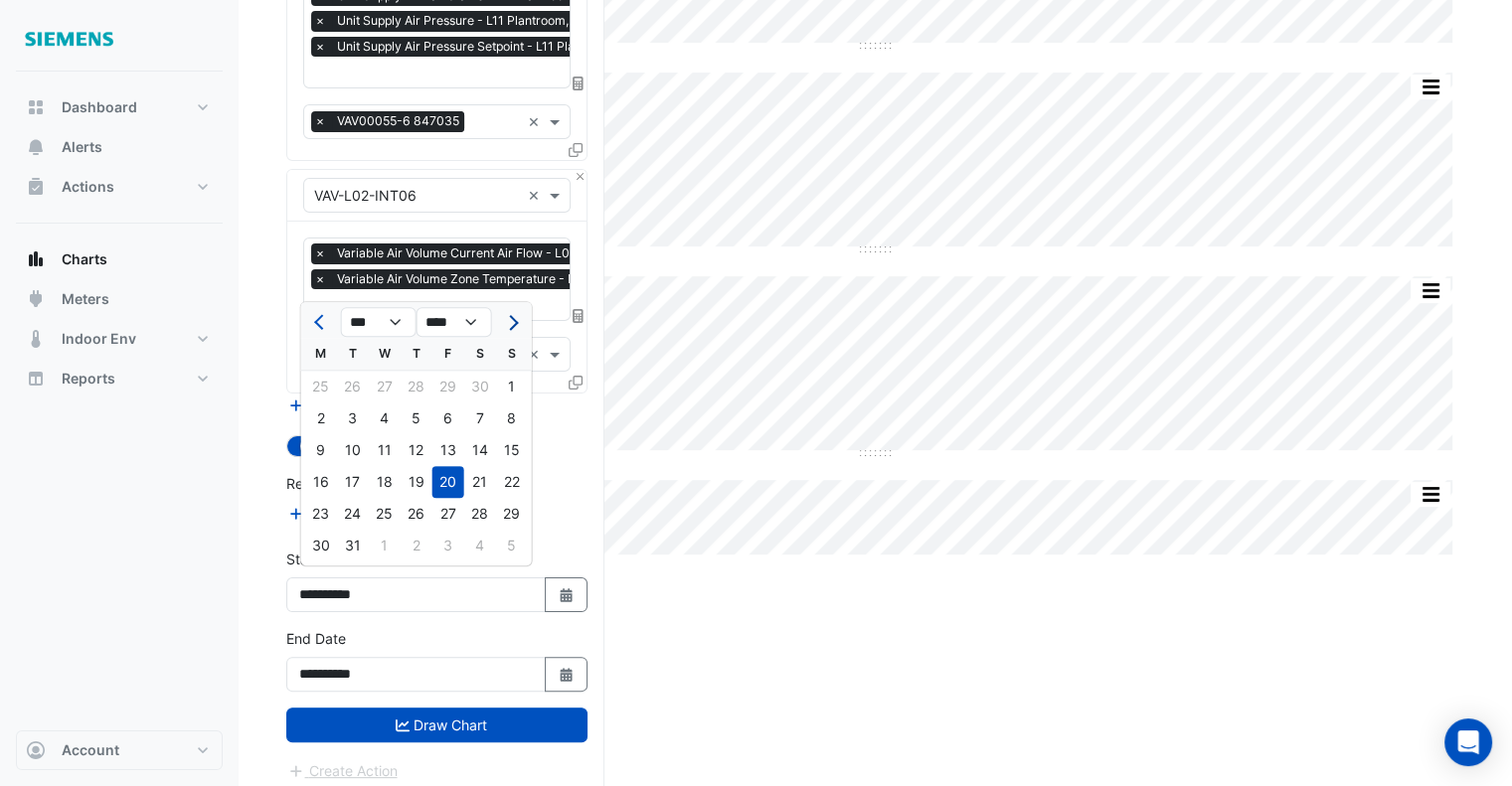 click 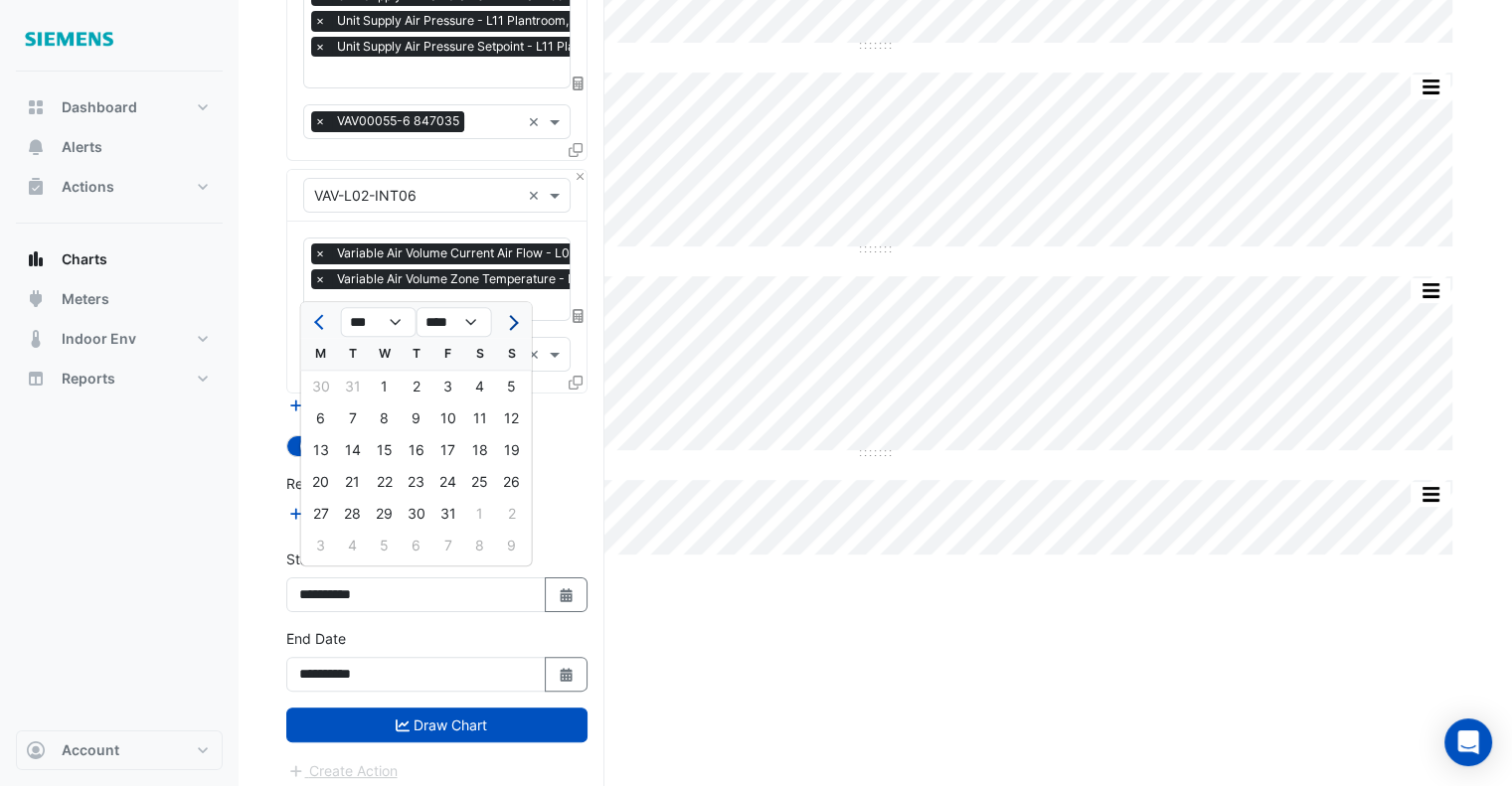 click 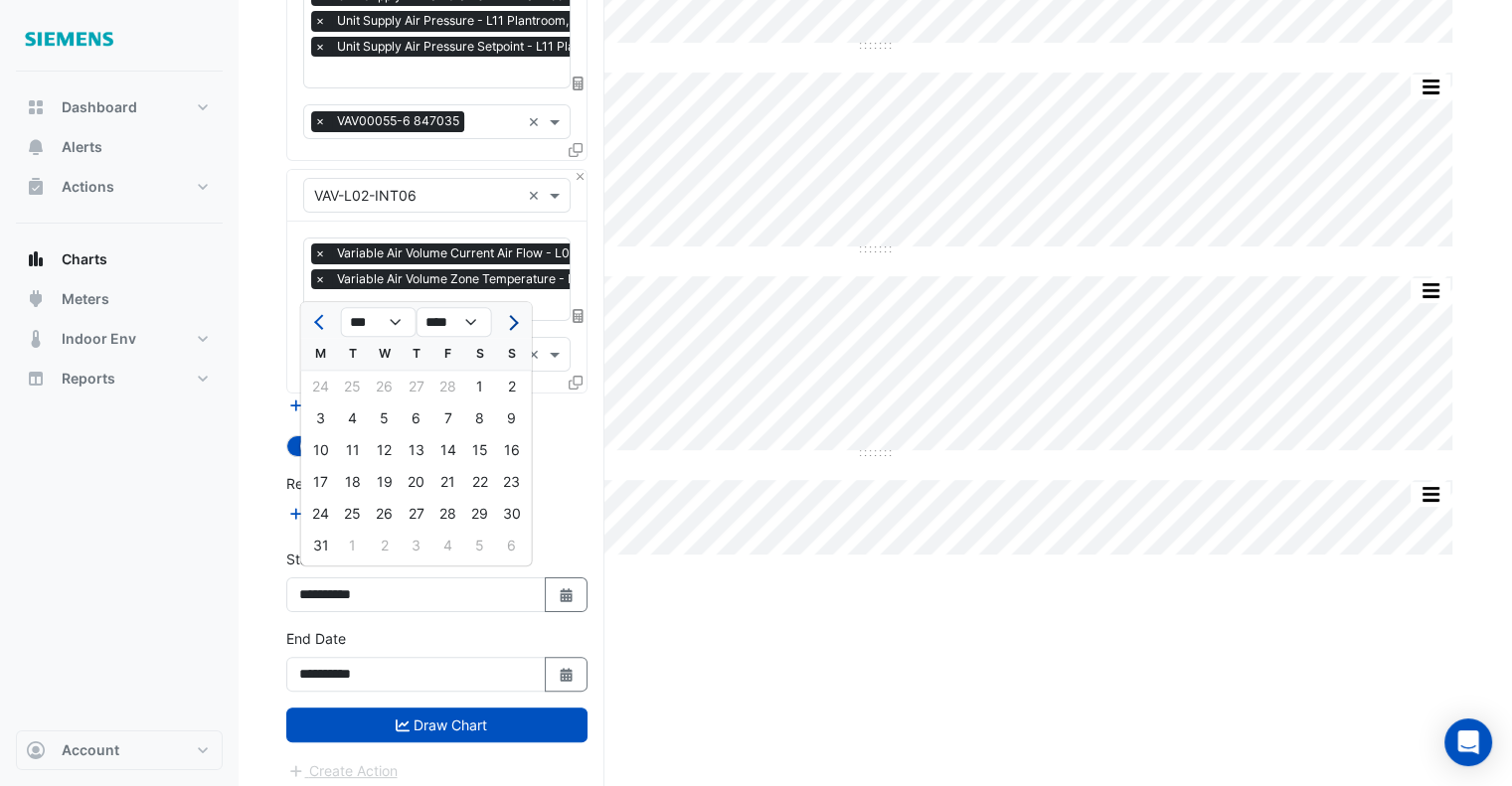click 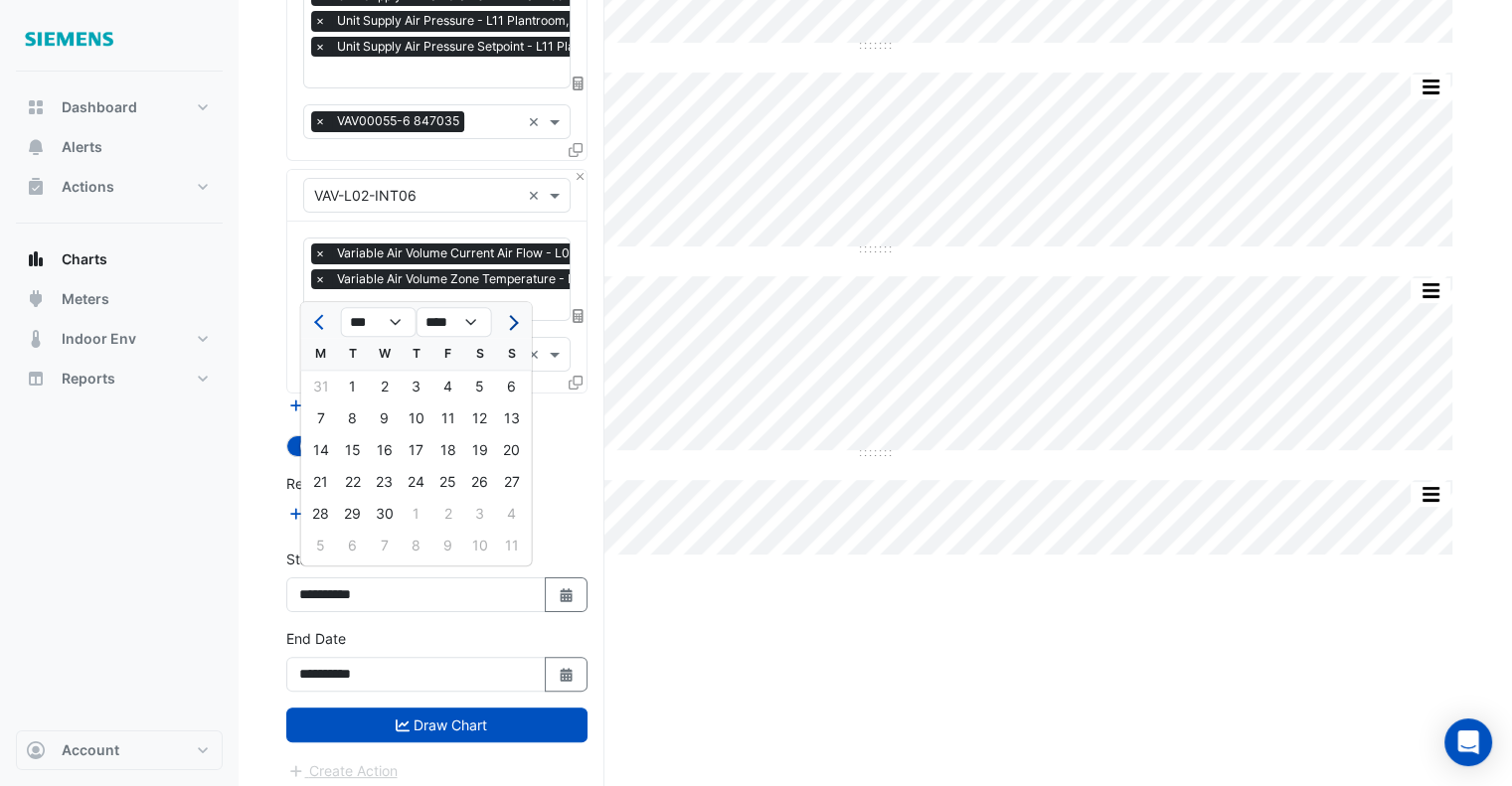 click 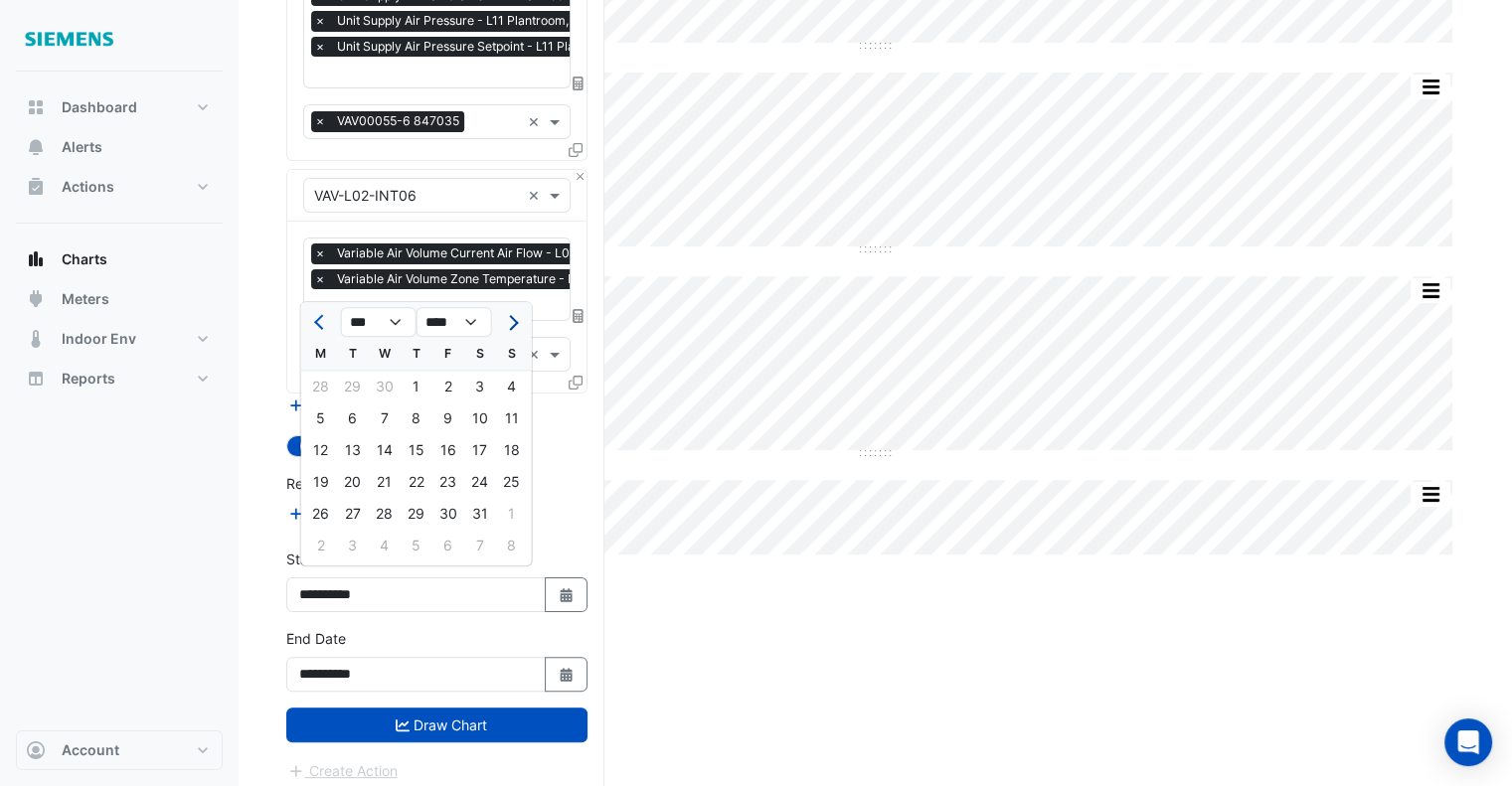 click 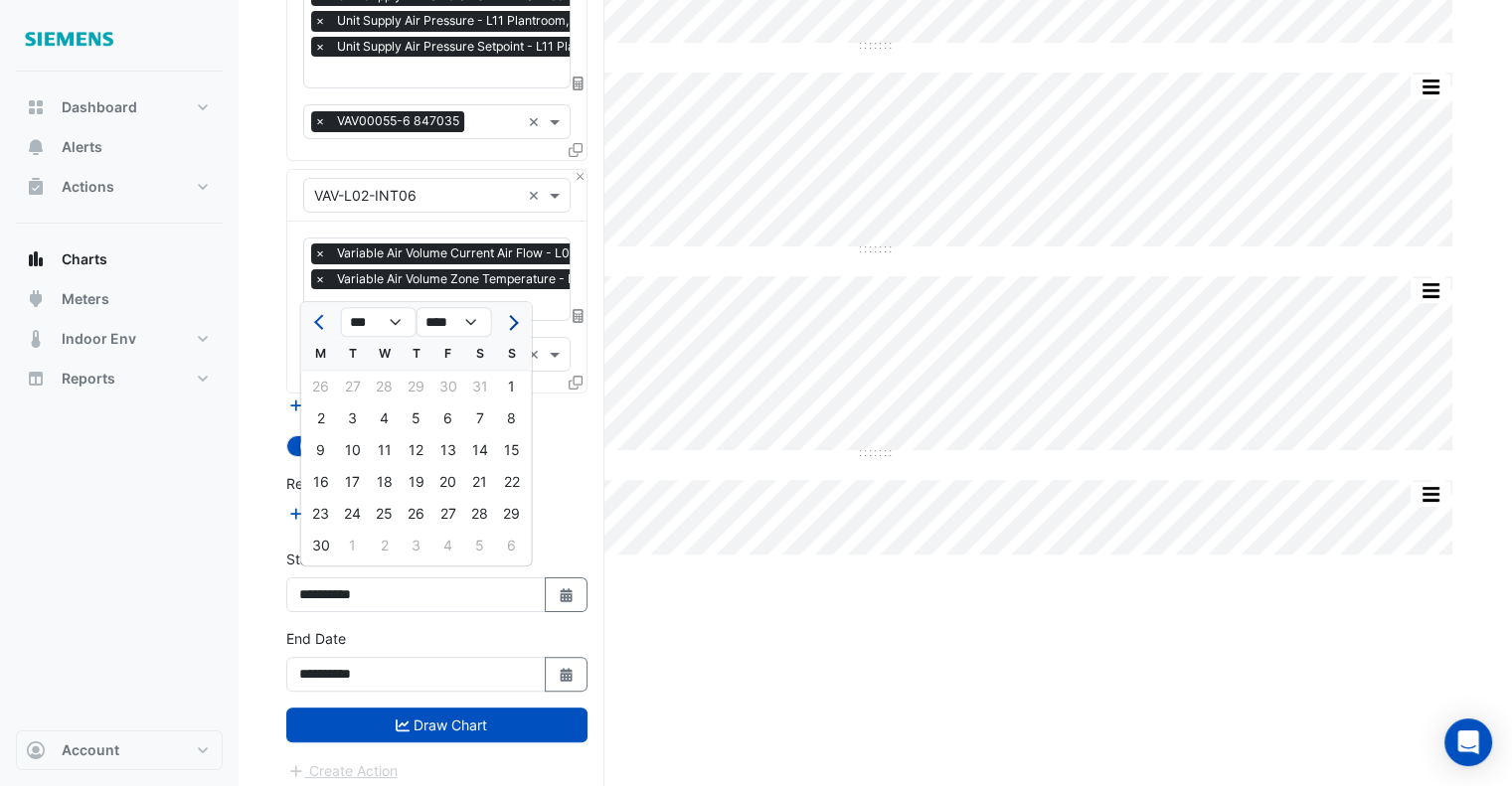 click 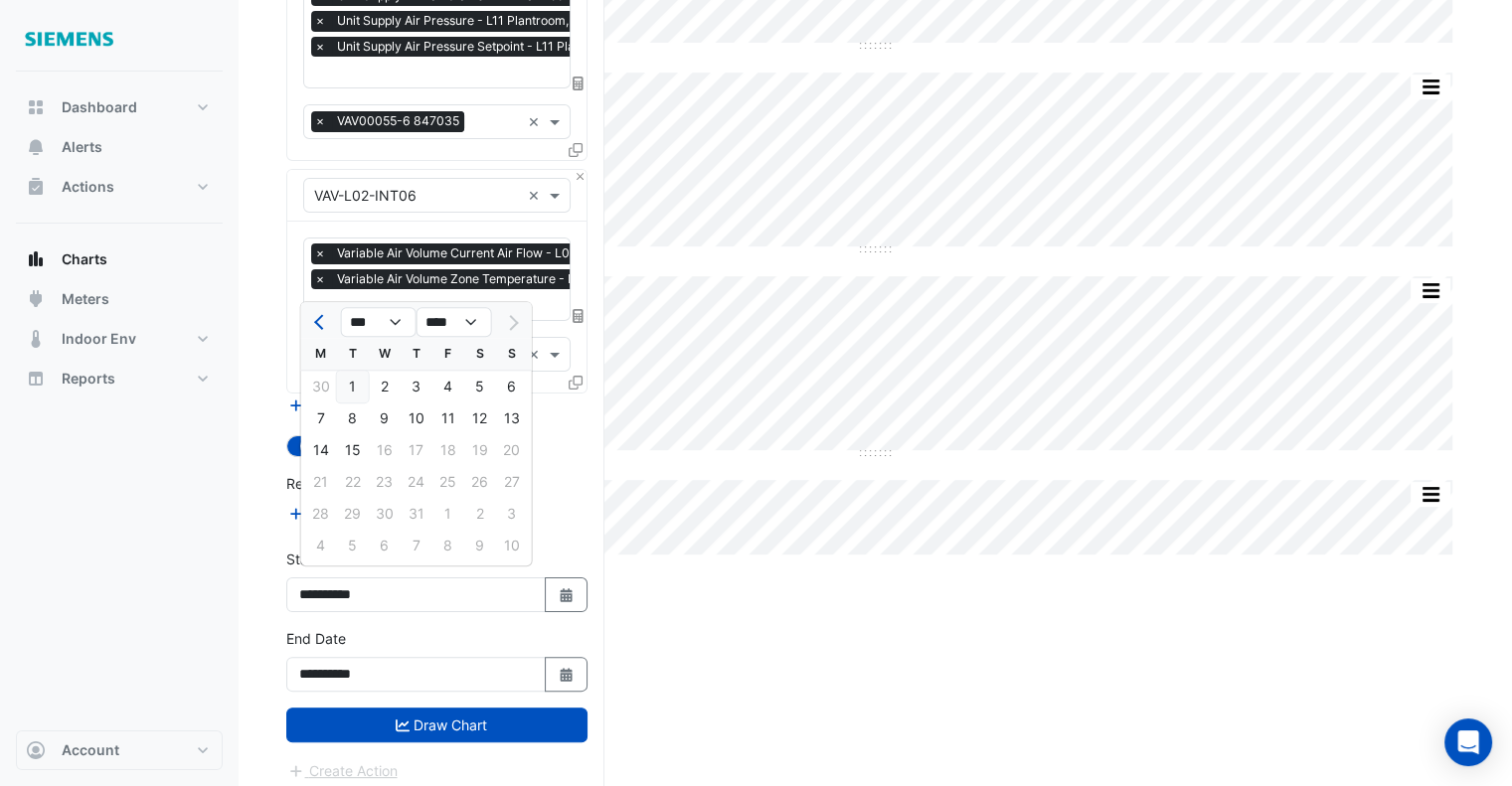click on "1" 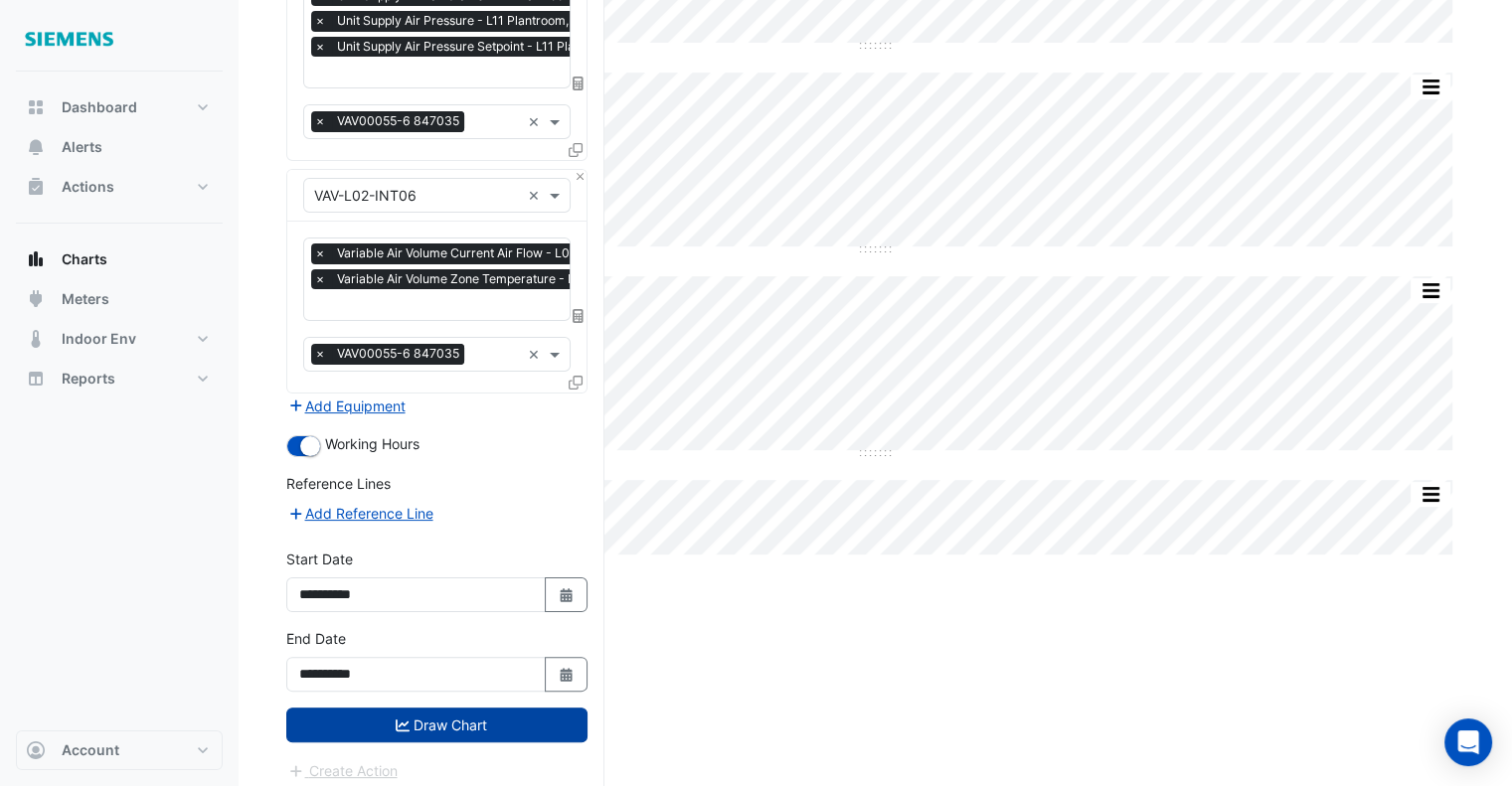 click on "Draw Chart" at bounding box center [436, 724] 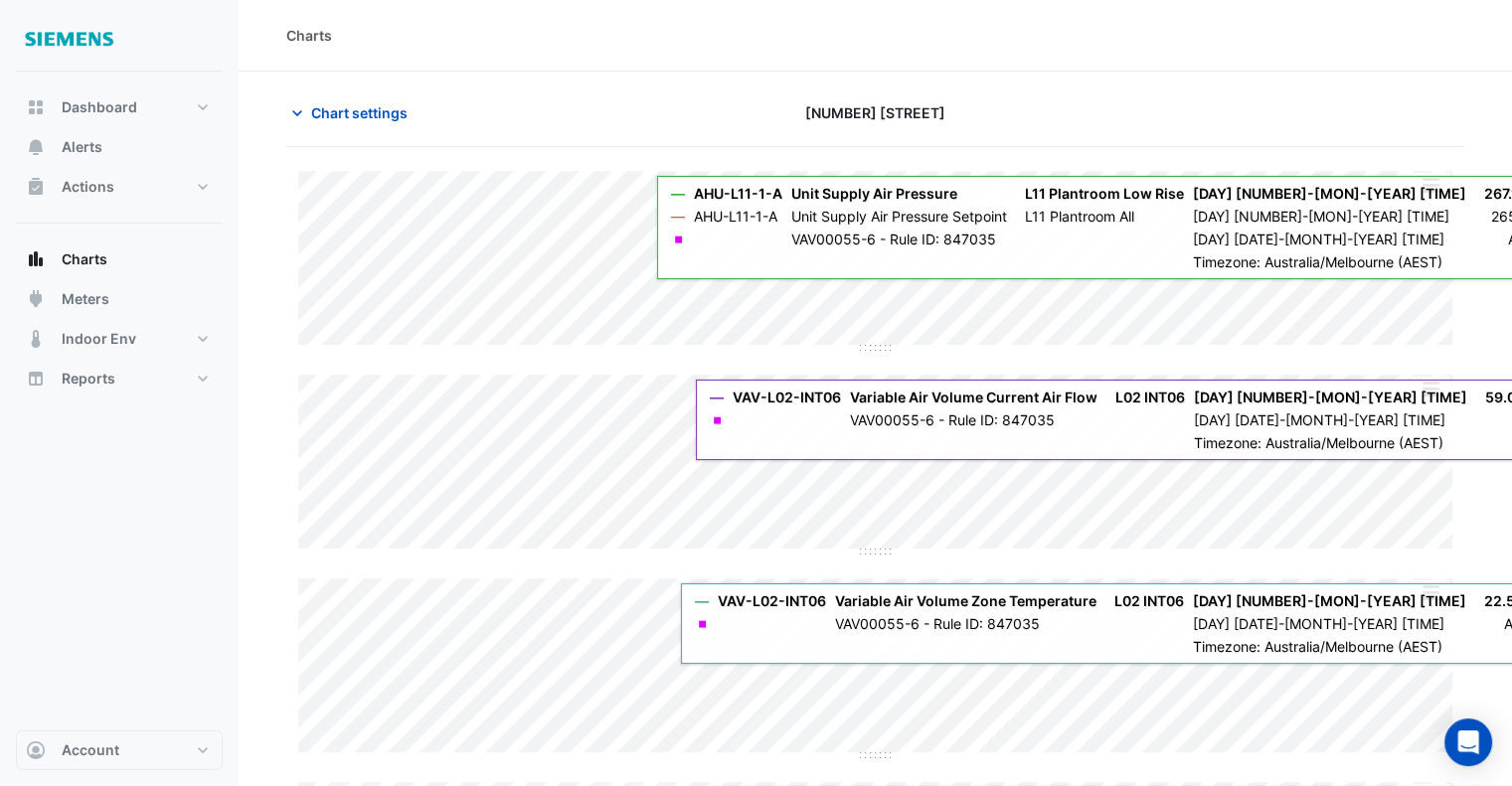 scroll, scrollTop: 74, scrollLeft: 0, axis: vertical 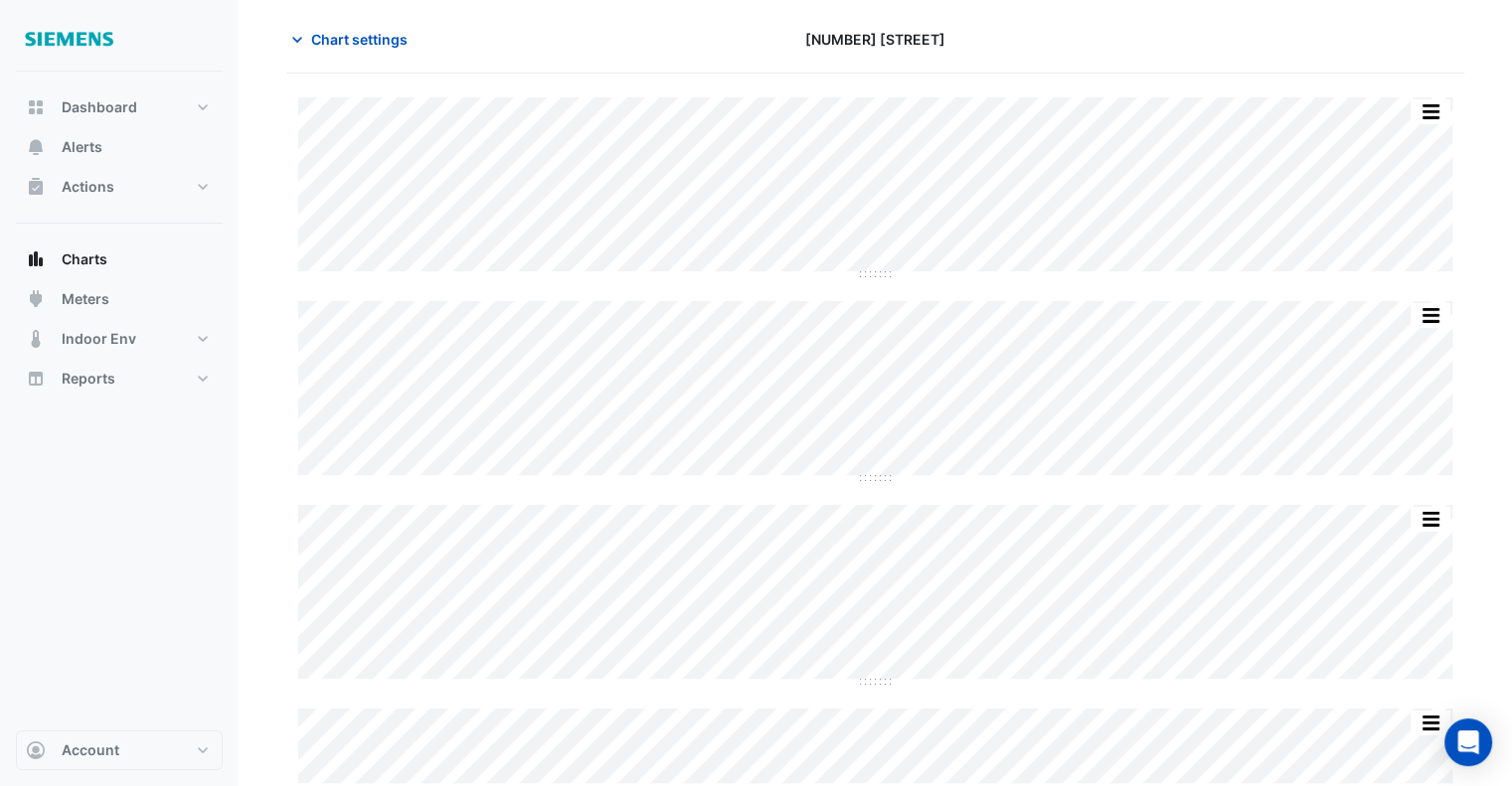 click on "Split by Equip Split All Split None Print Save as JPEG Save as PNG Pivot Data Table Export CSV - Flat Export CSV - Pivot Select Chart Type Select Timezone    —    AHU-L11-1-A    Unit Supply Air Pressure       L11 Plantroom Low Rise    [DAY] [NUMBER]-[MON]-[YEAR] [TIME]       0 Pa       —    AHU-L11-1-A    Unit Supply Air Pressure Setpoint       L11 Plantroom All    [DAY] [NUMBER]-[MON]-[YEAR] [TIME]       157.5 Pa       ◼       VAV00055-6 - Rule ID: 847035          [DAY] [NUMBER]-[MON]-[YEAR]       Alert    Timezone: Australia/Melbourne (AEST)
Split by Equip Split All Split None Print Save as JPEG Save as PNG Pivot Data Table Export CSV - Flat Export CSV - Pivot Select Chart Type Select Timezone    —    VAV-L02-INT06    Variable Air Volume Current Air Flow       L02 INT06    [DAY] [NUMBER]-[MON]-[YEAR] [TIME]       0 l/s       ◼" 